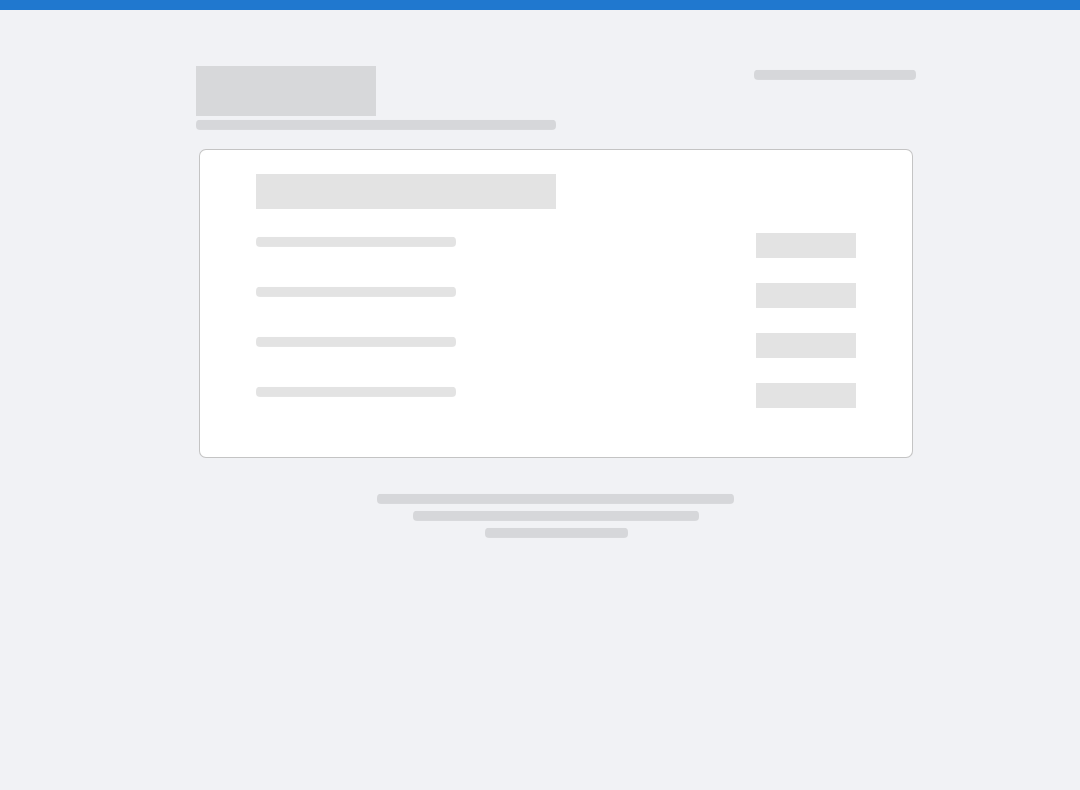 scroll, scrollTop: 0, scrollLeft: 0, axis: both 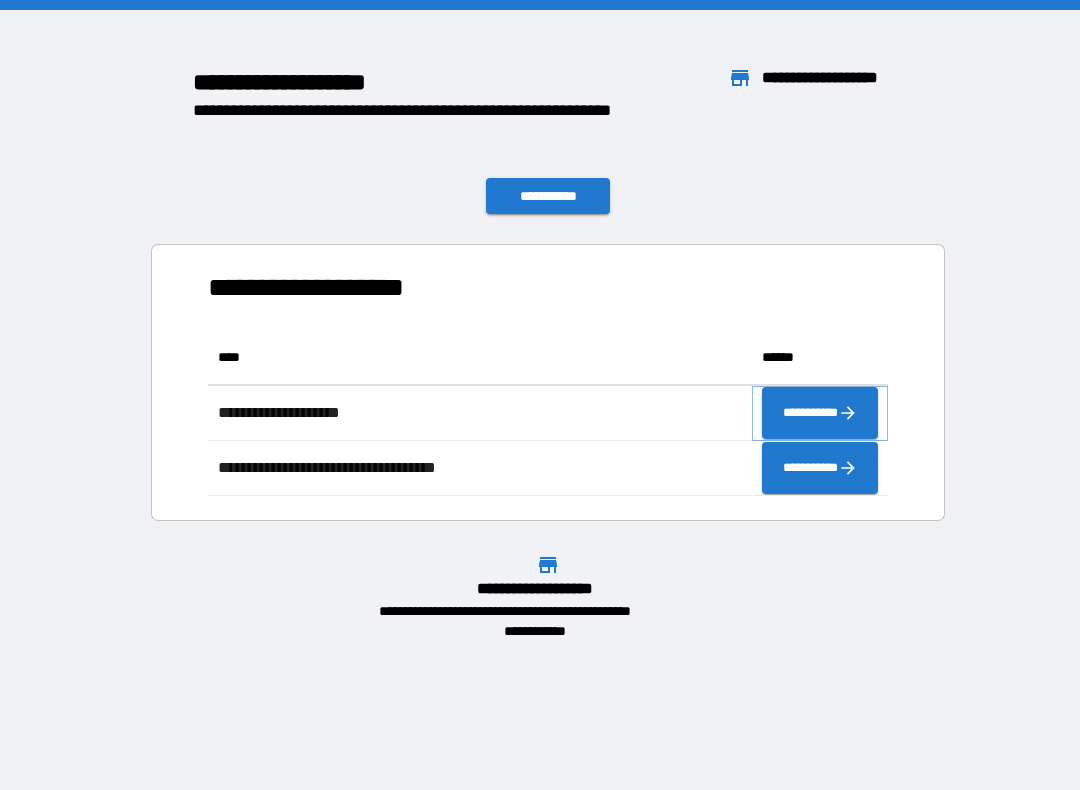 click on "**********" at bounding box center [820, 413] 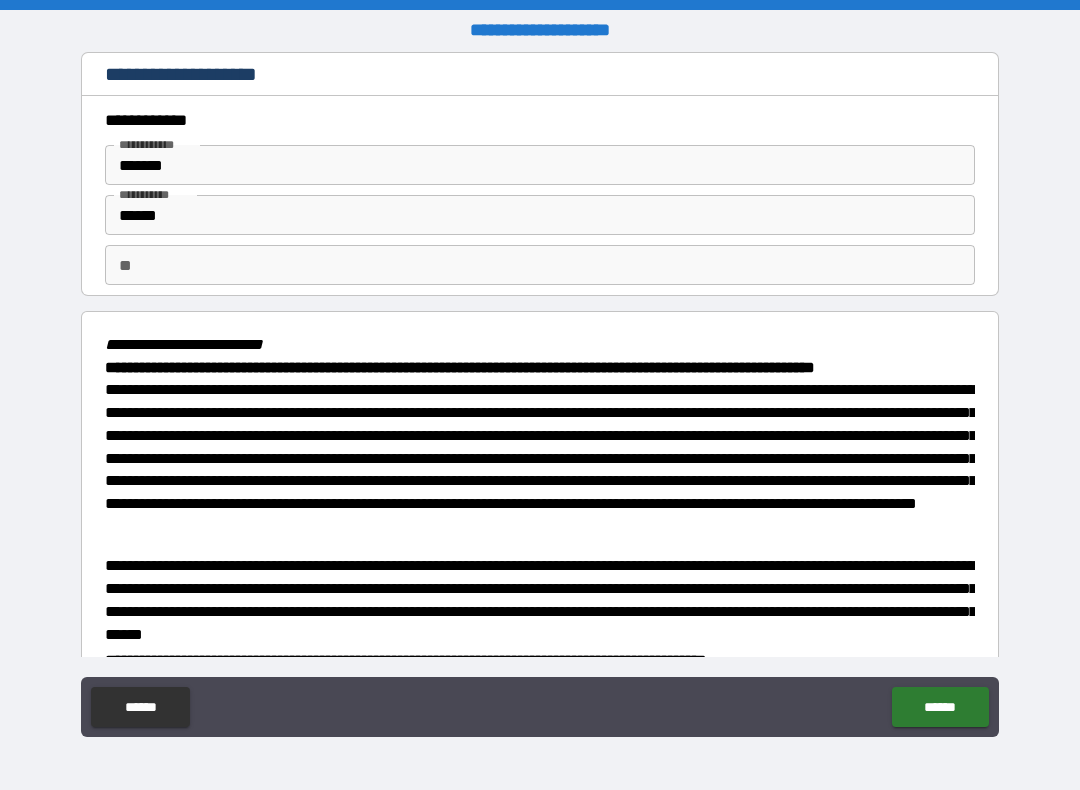 type on "*" 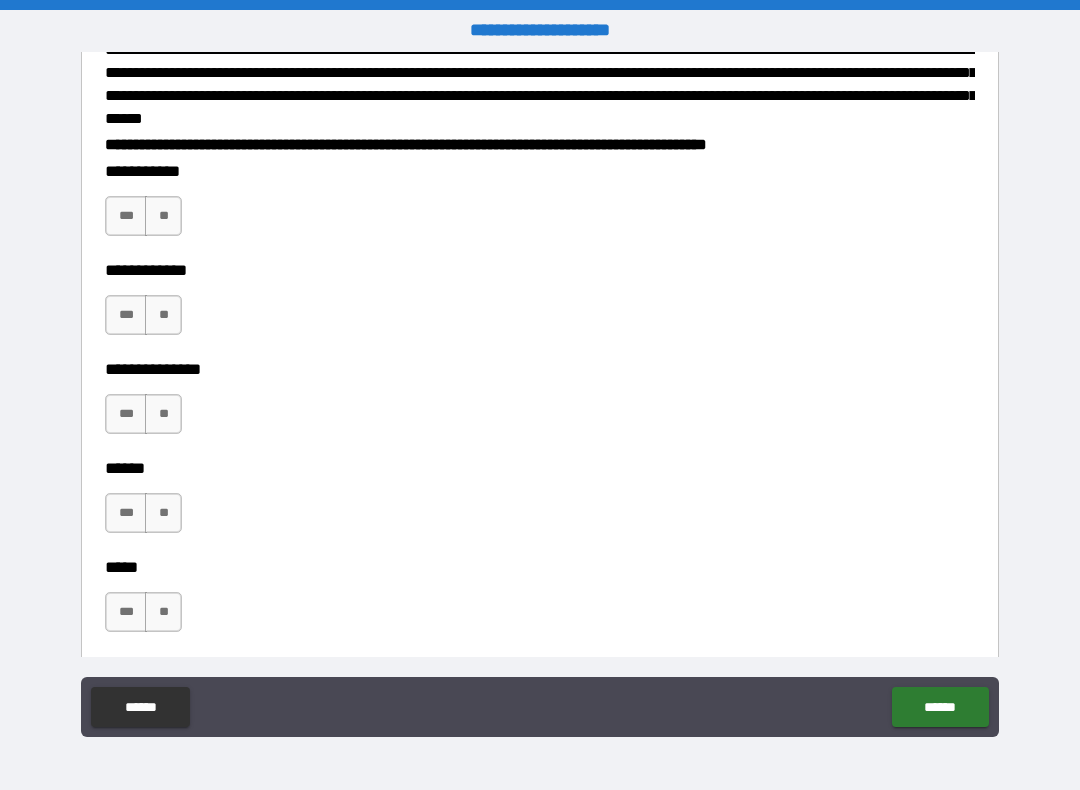 scroll, scrollTop: 538, scrollLeft: 0, axis: vertical 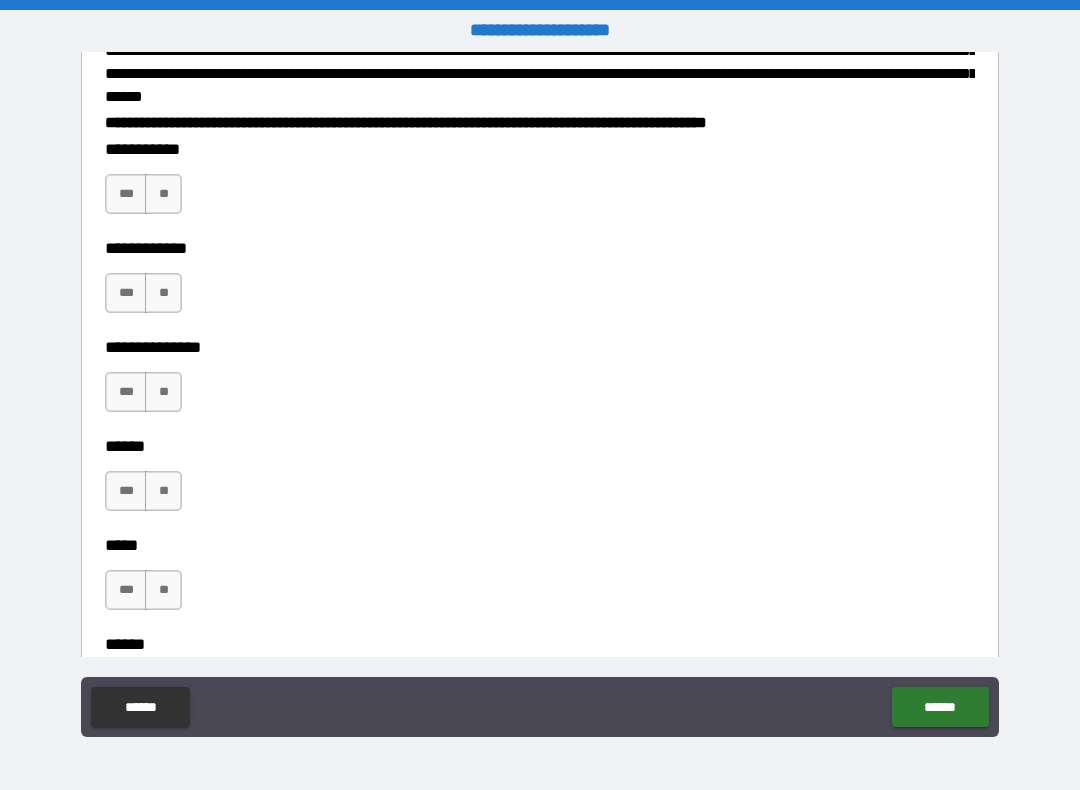 click on "***" at bounding box center [126, 392] 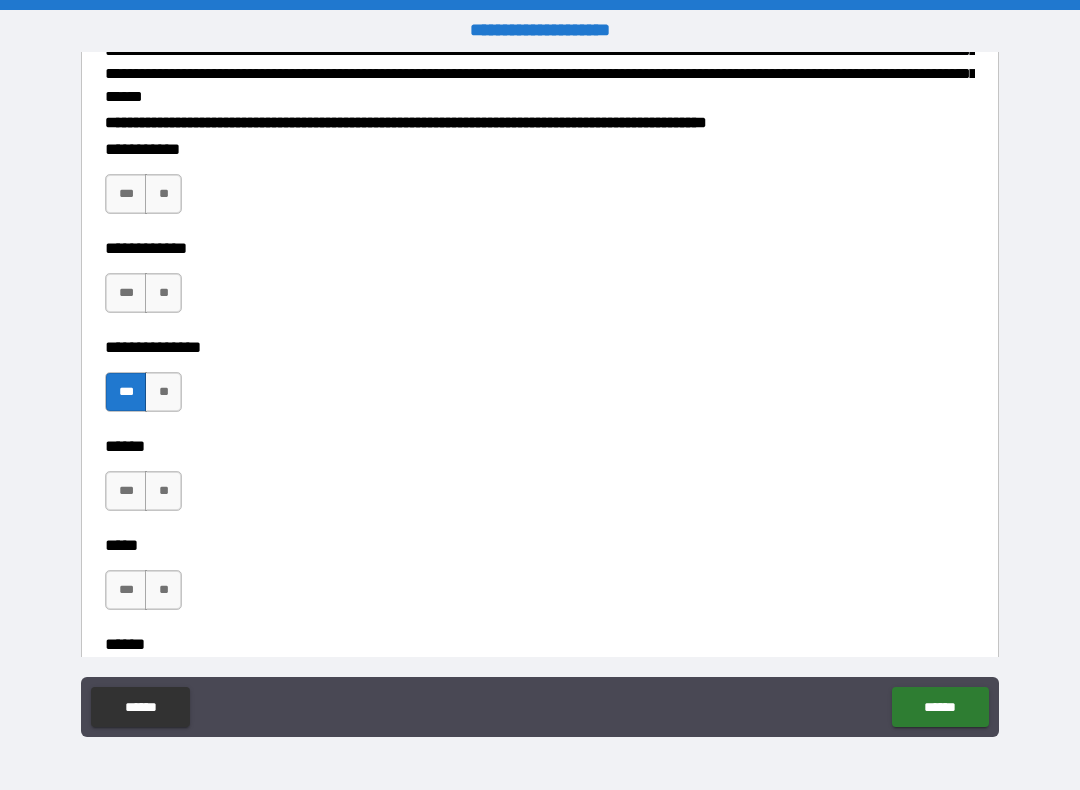 type on "*" 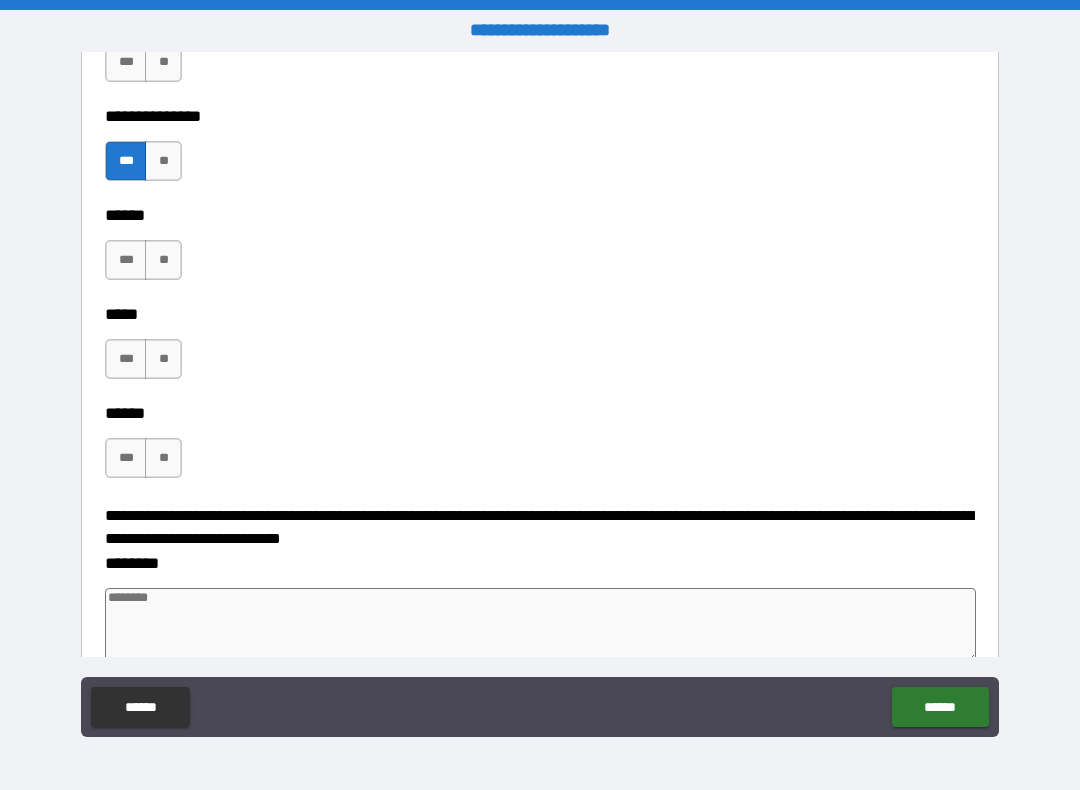 click on "***" at bounding box center [126, 359] 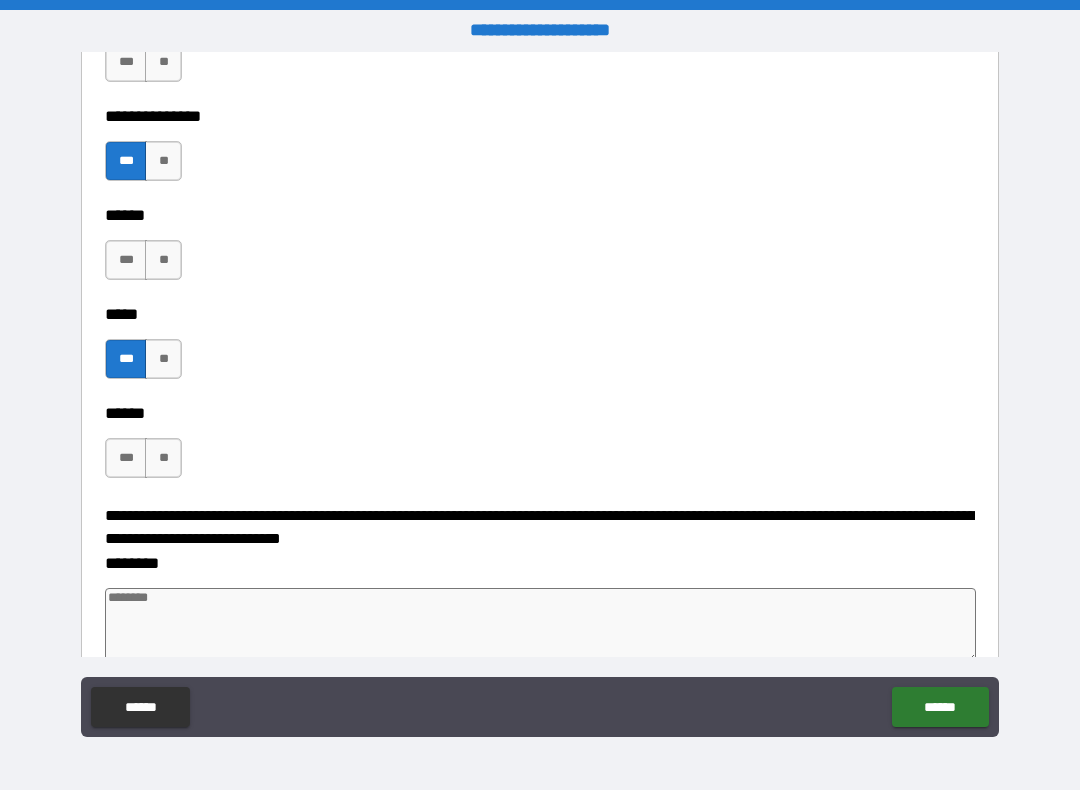 type on "*" 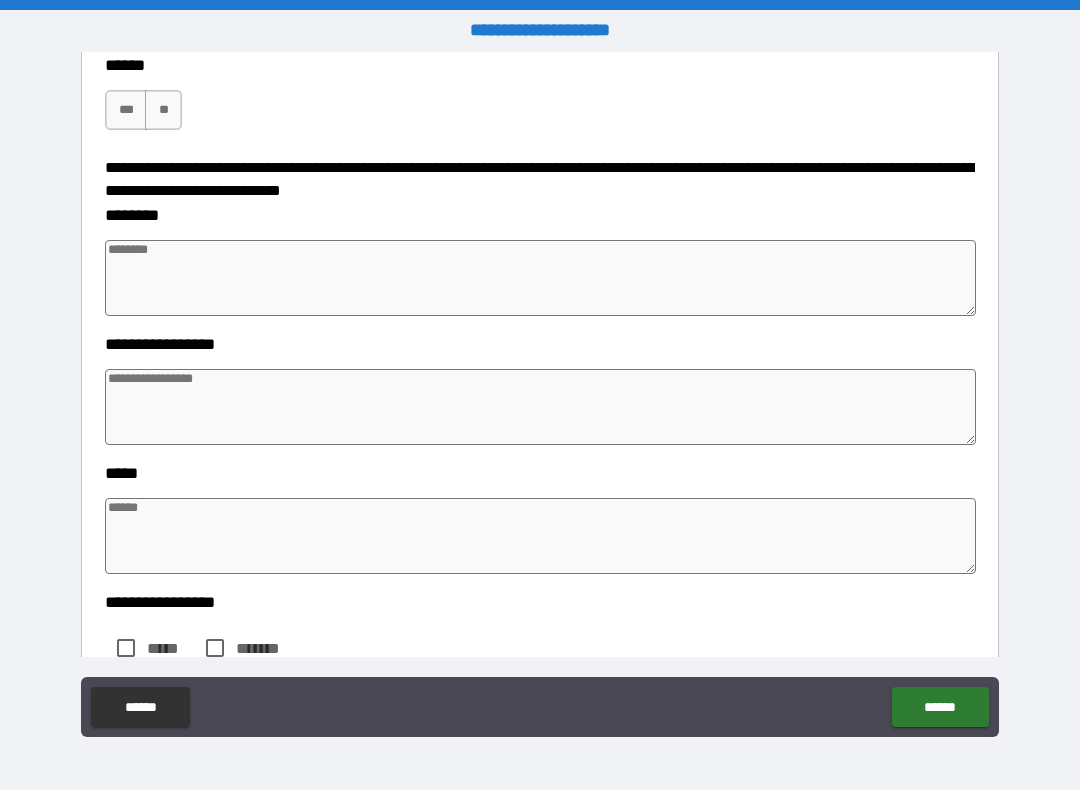 scroll, scrollTop: 1122, scrollLeft: 0, axis: vertical 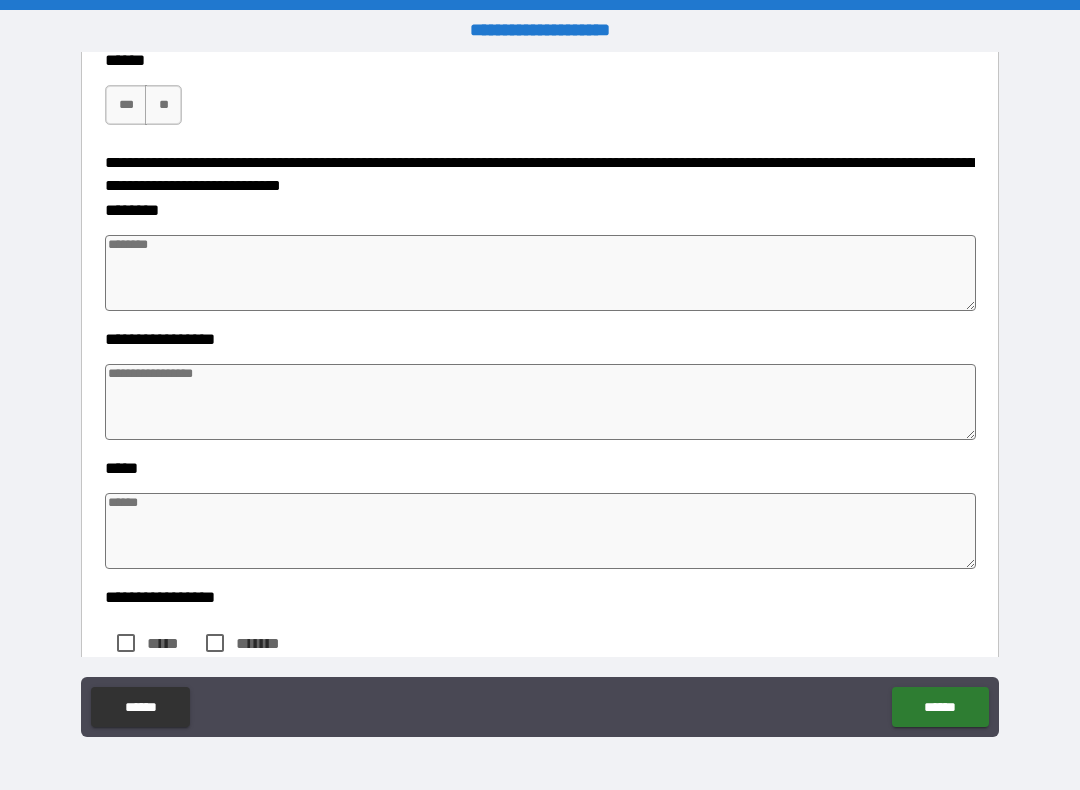 click at bounding box center (540, 273) 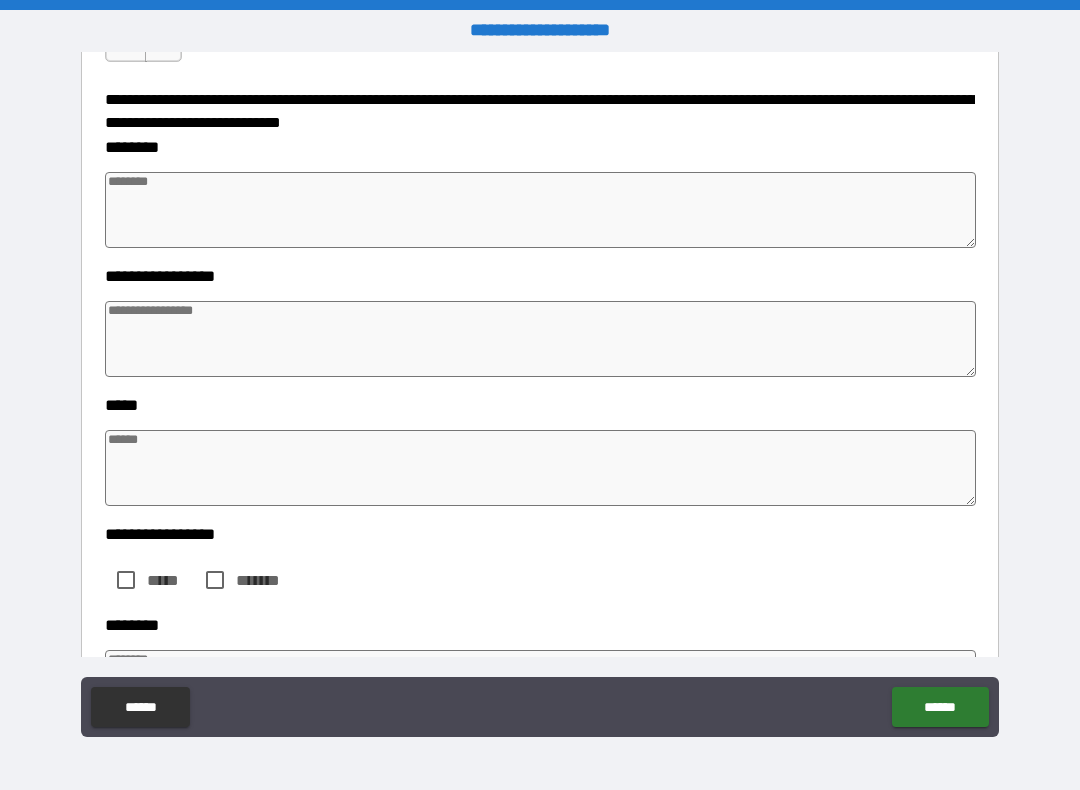 scroll, scrollTop: 1186, scrollLeft: 0, axis: vertical 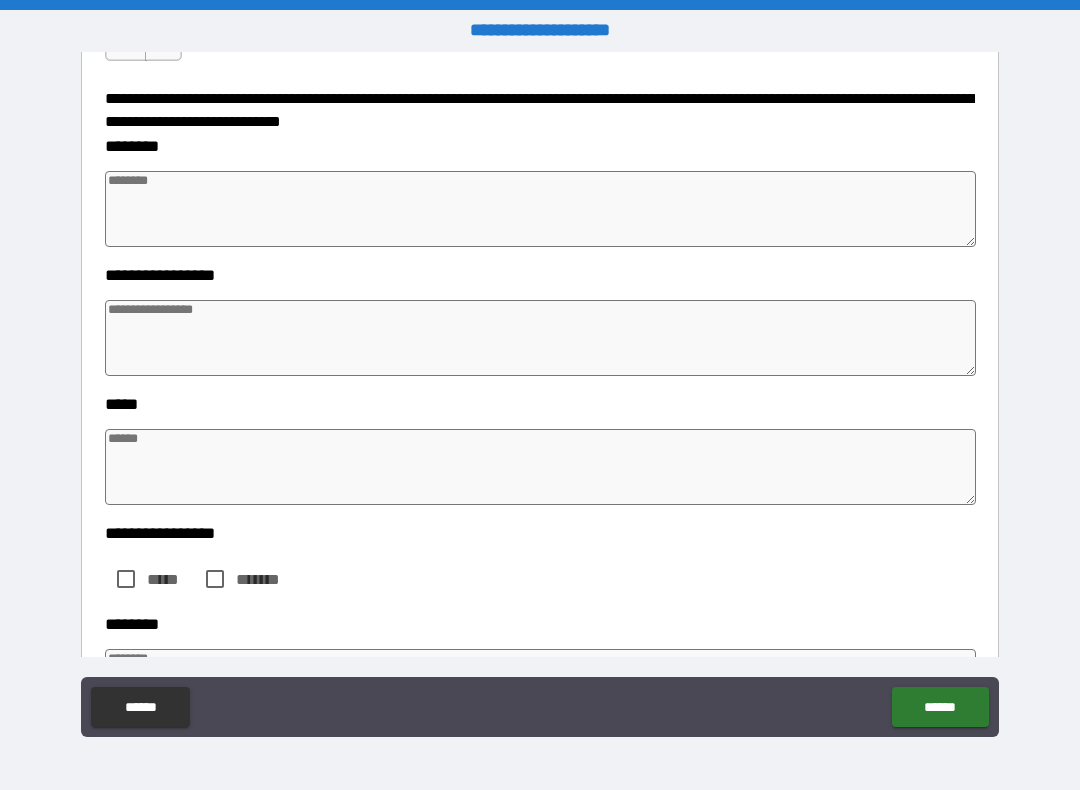 type on "*" 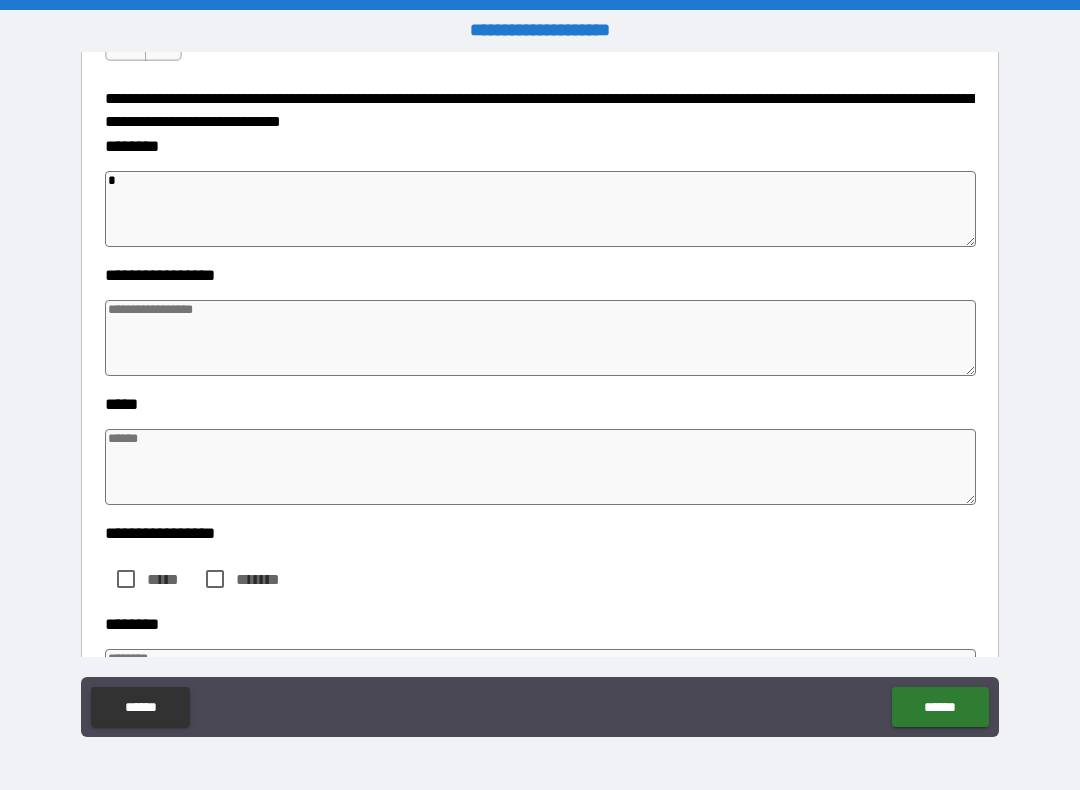 type on "*" 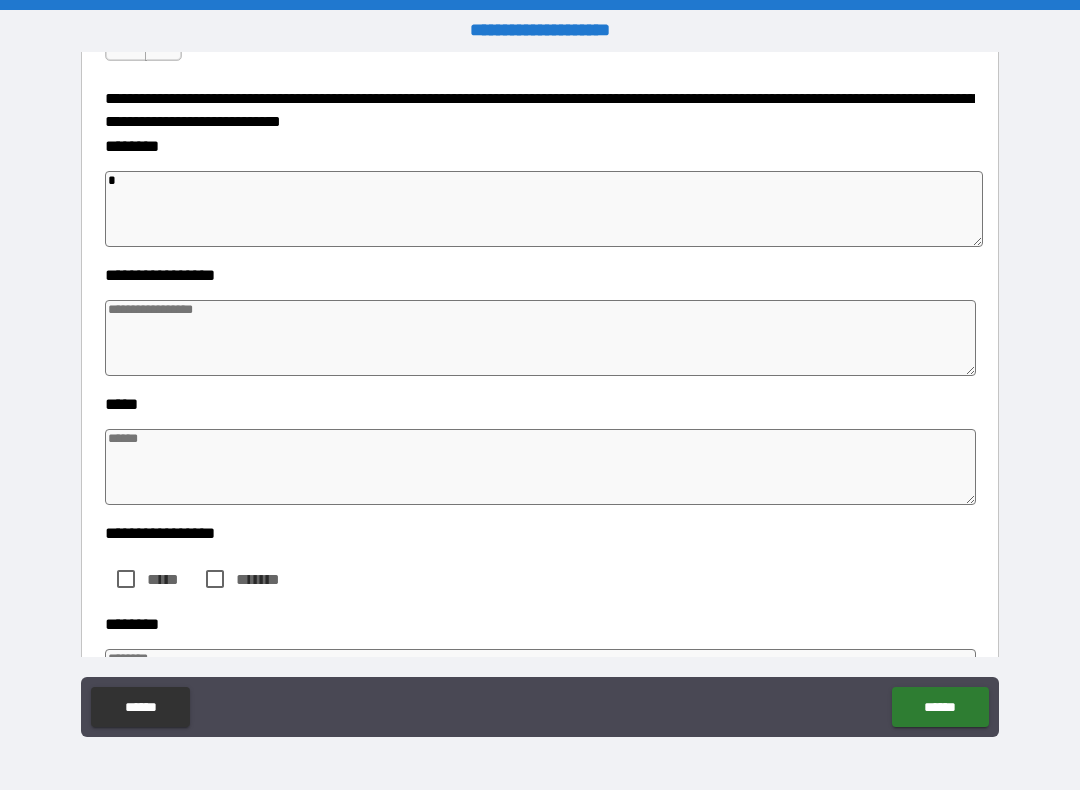 type on "**" 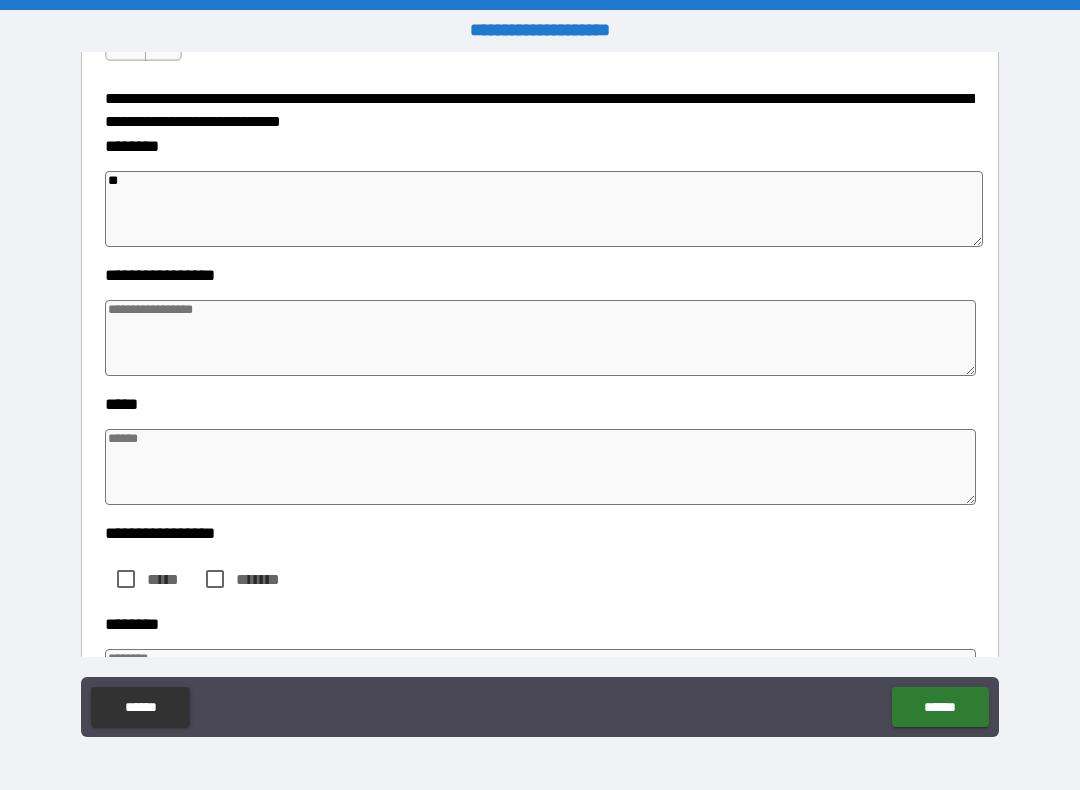 type on "*" 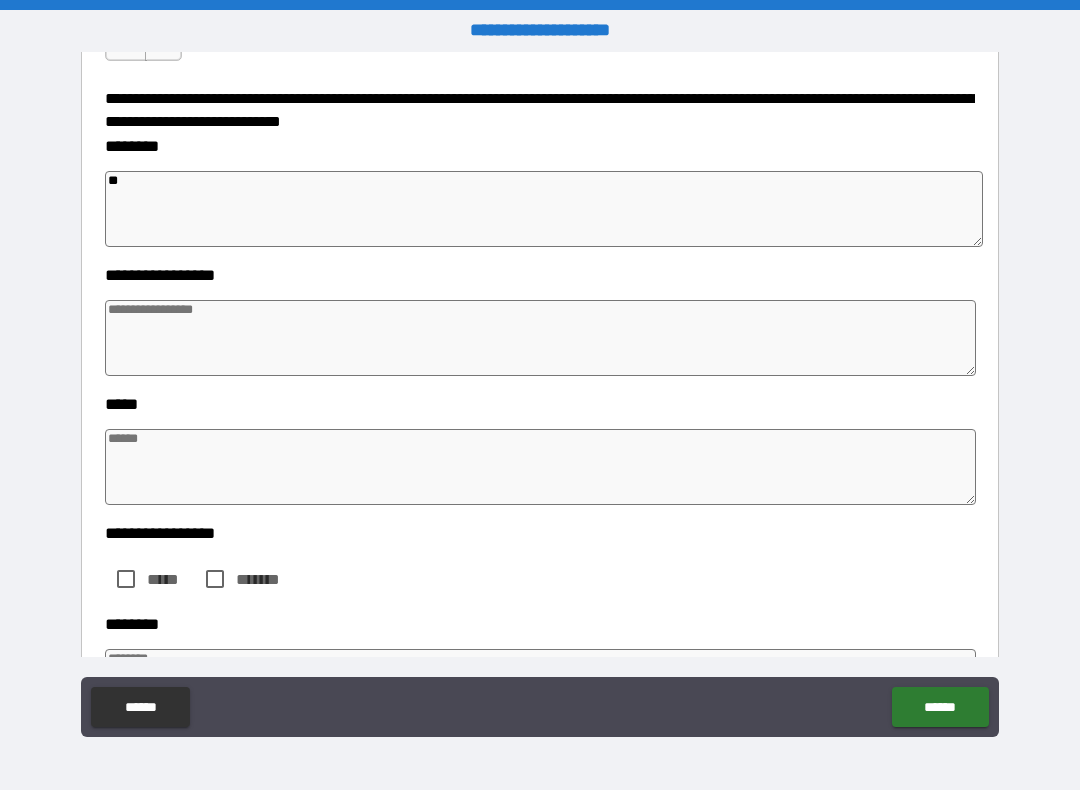 type on "***" 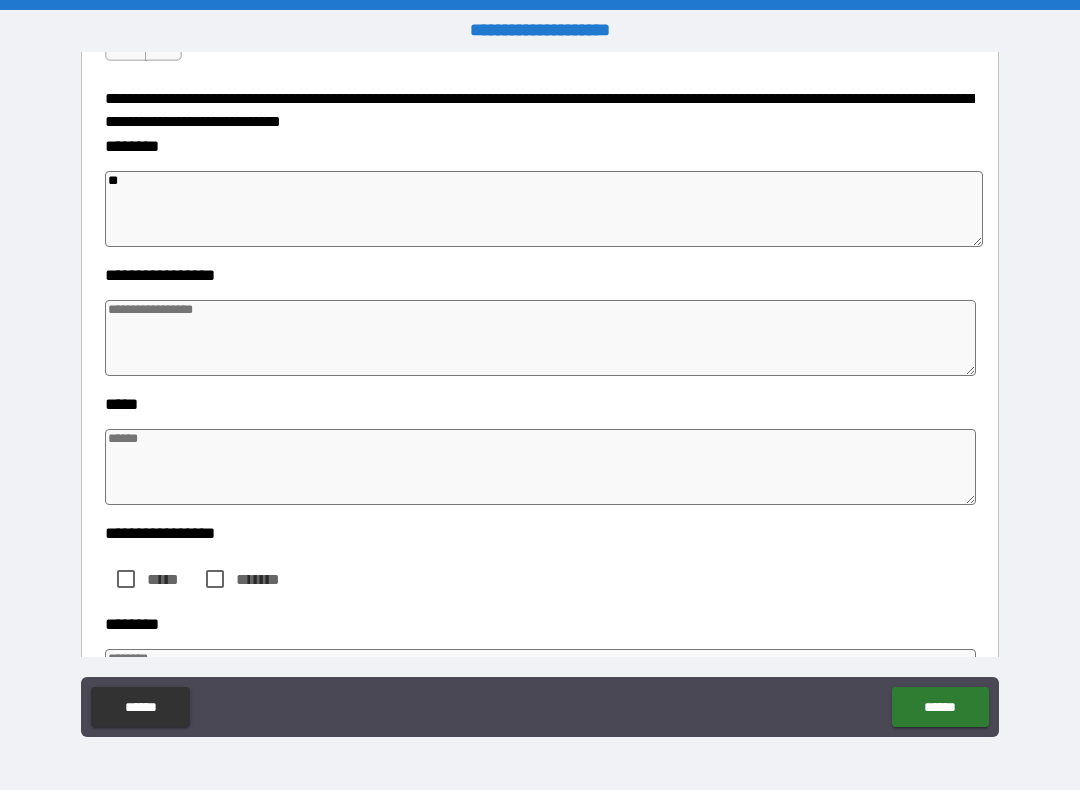 type on "*" 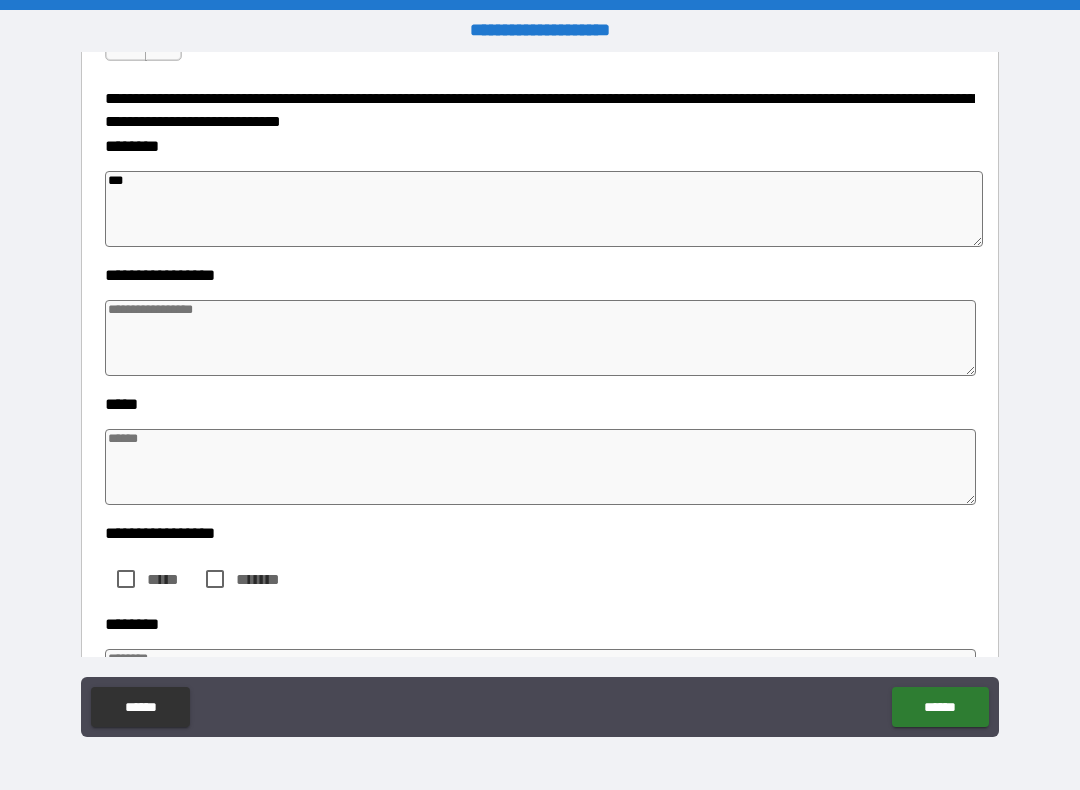 type on "*" 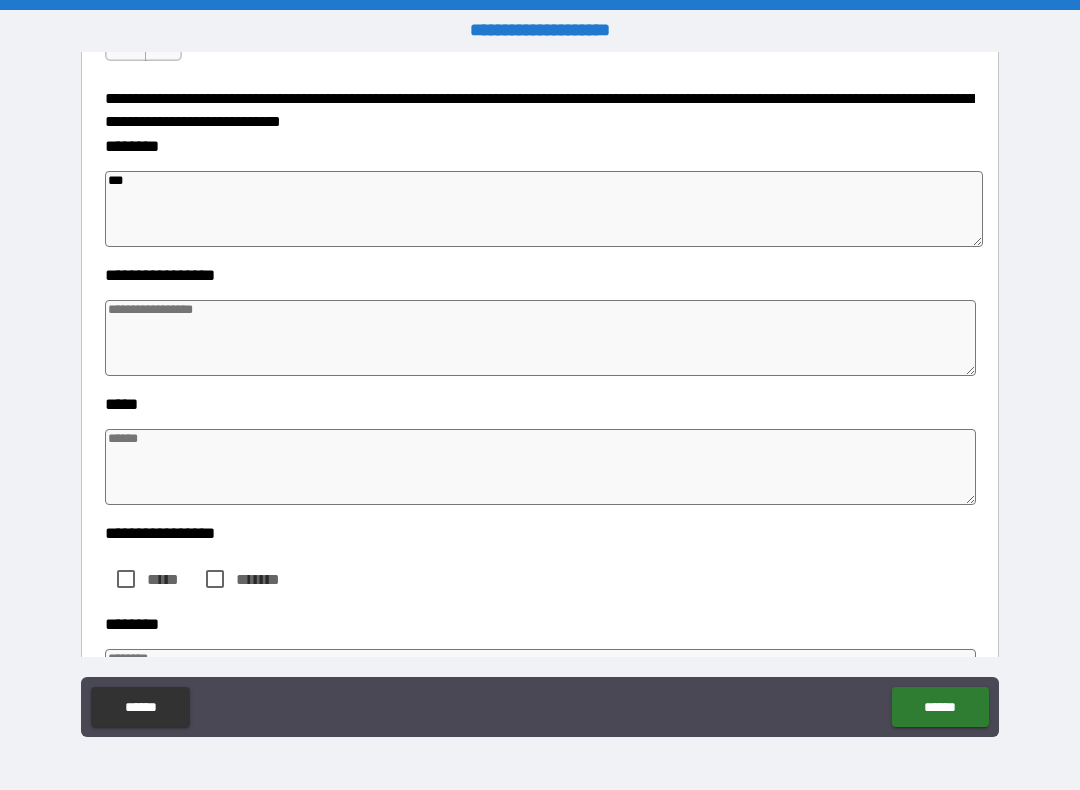type on "*" 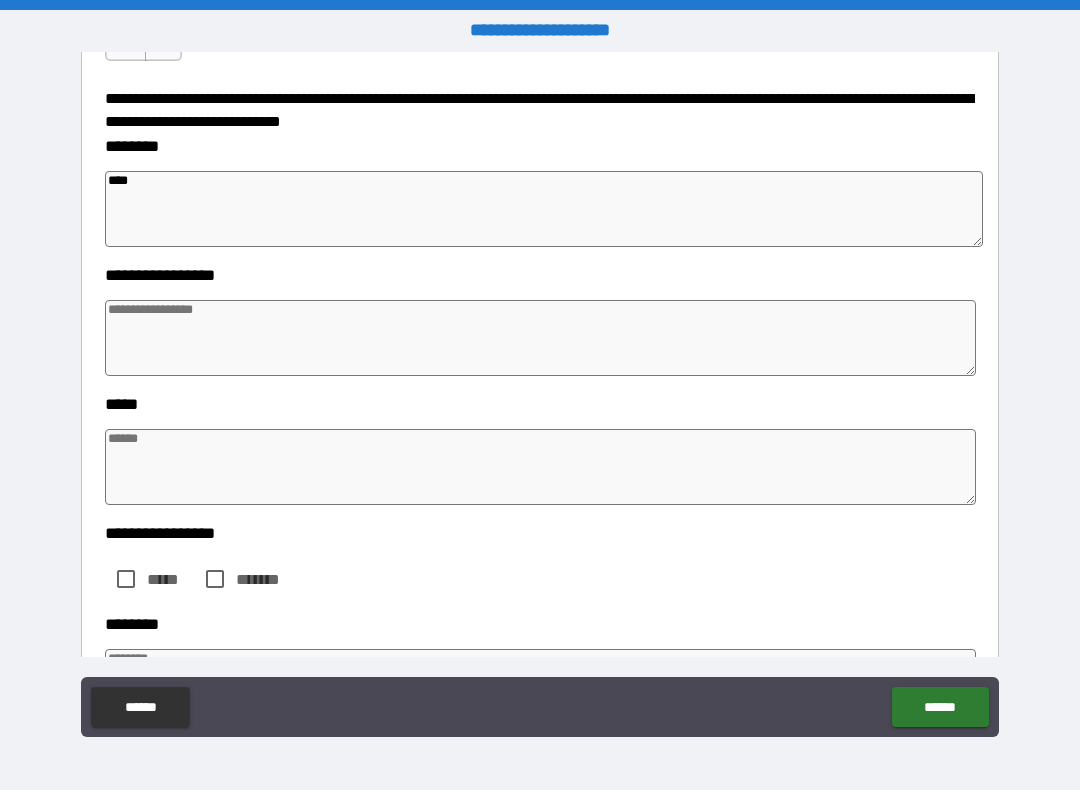type on "*" 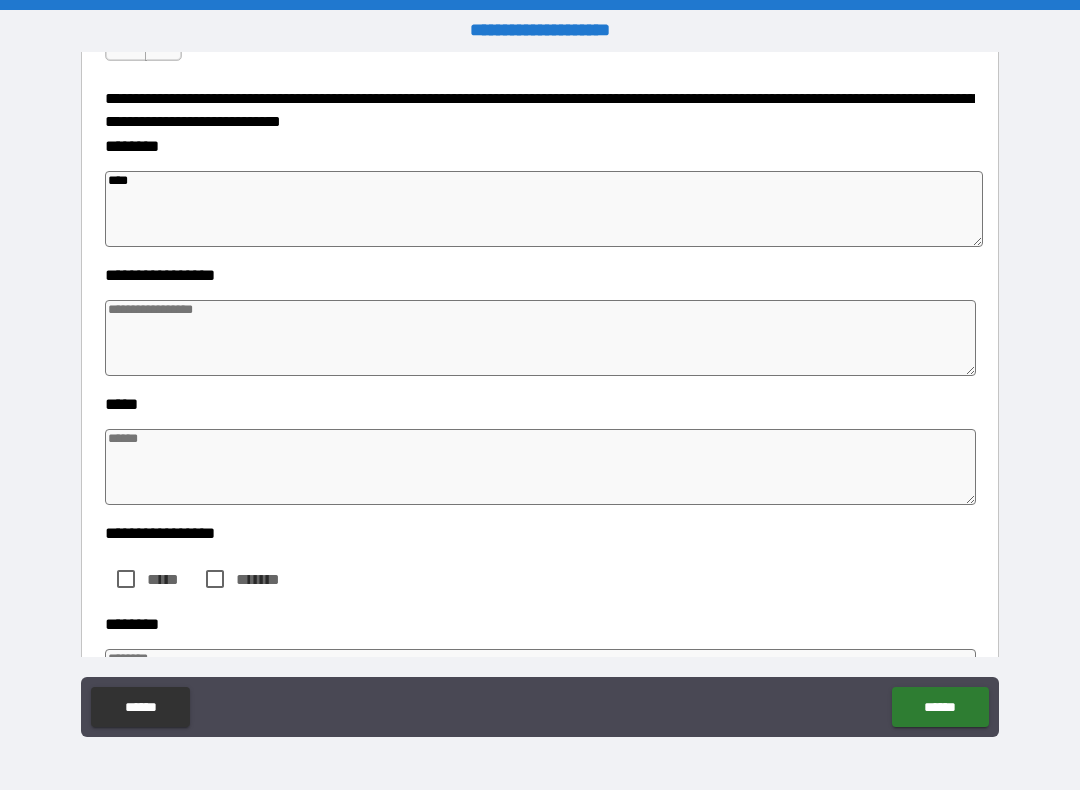 type on "*****" 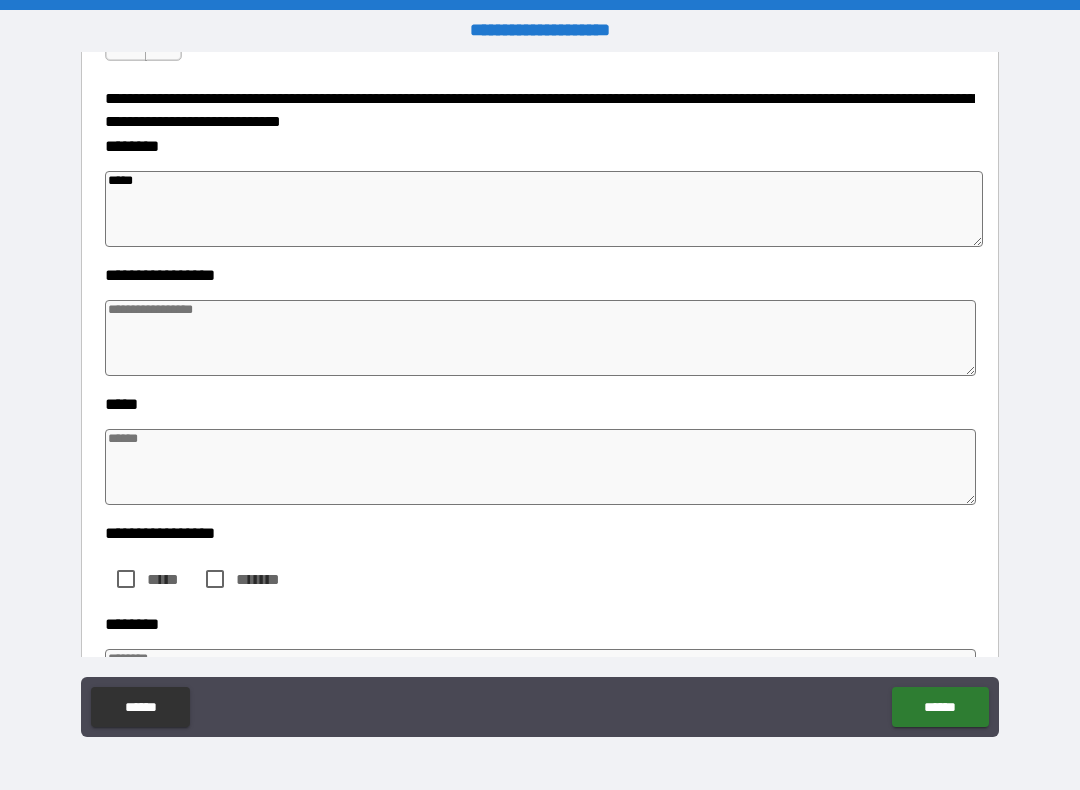 type on "*" 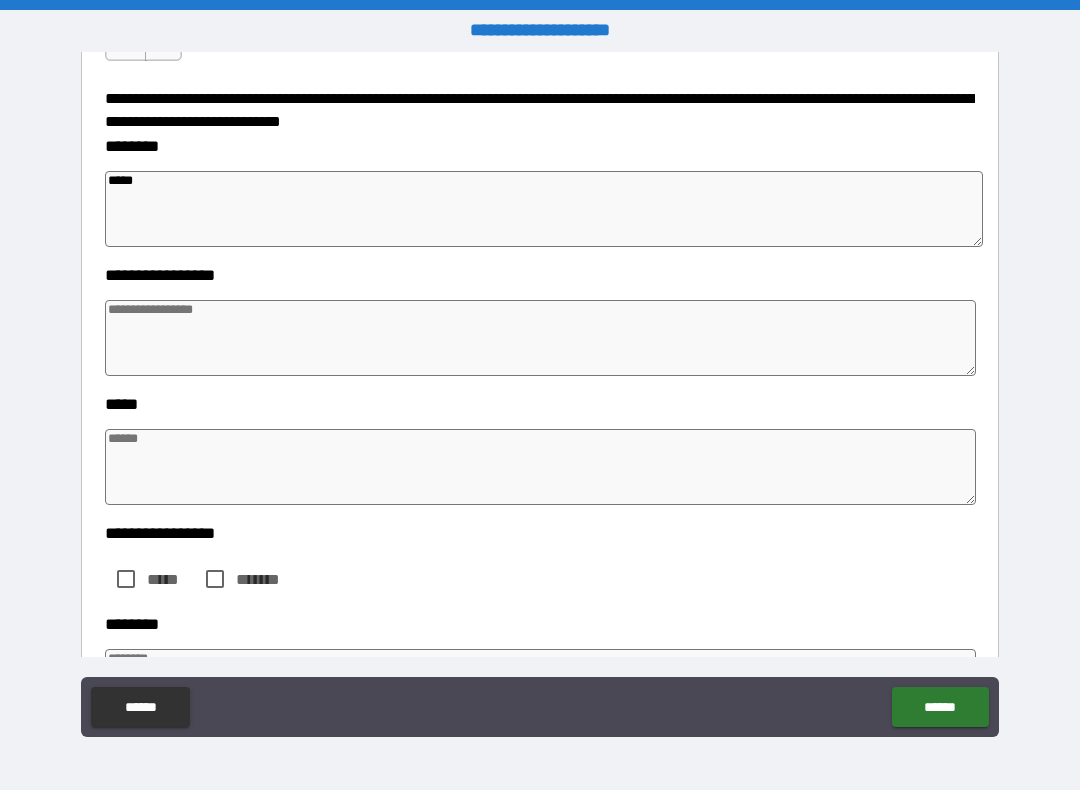 type on "******" 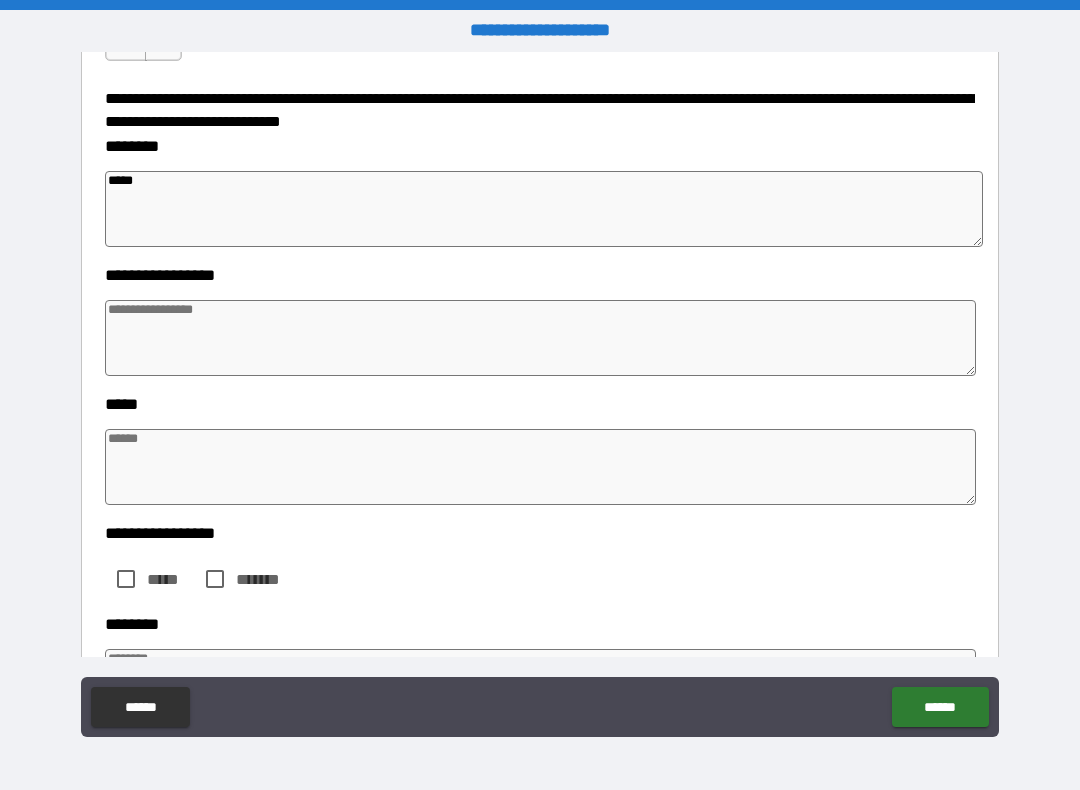 type on "*" 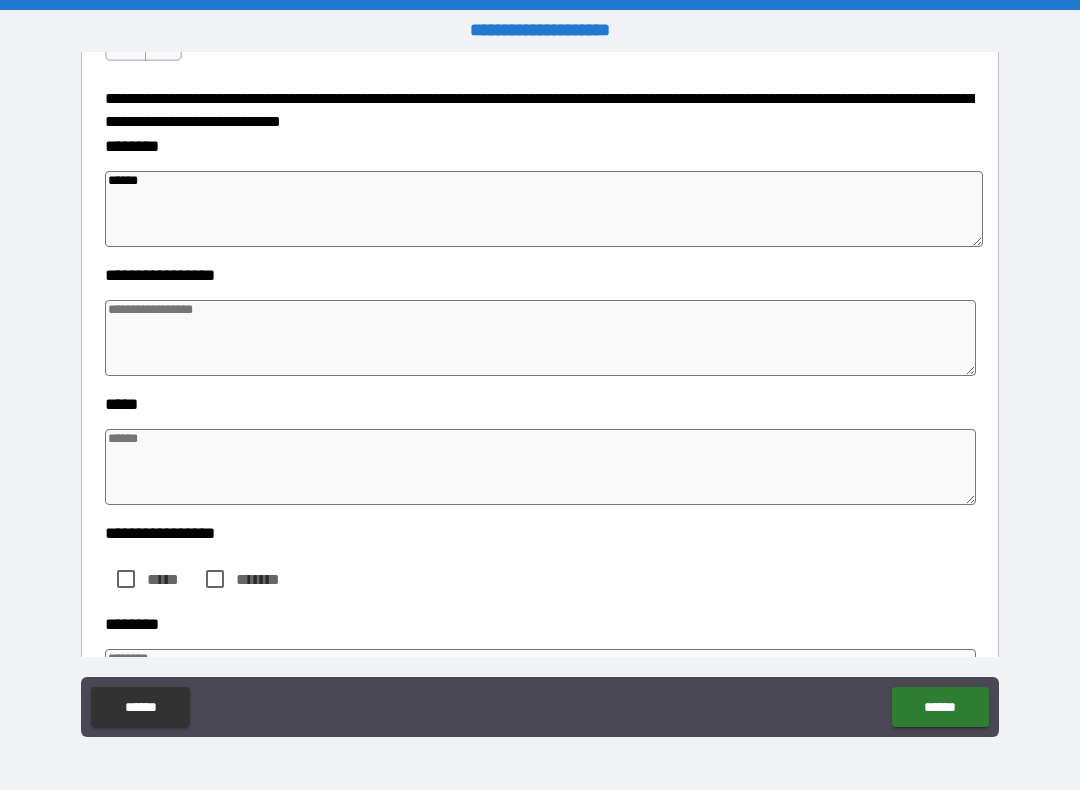 type on "*" 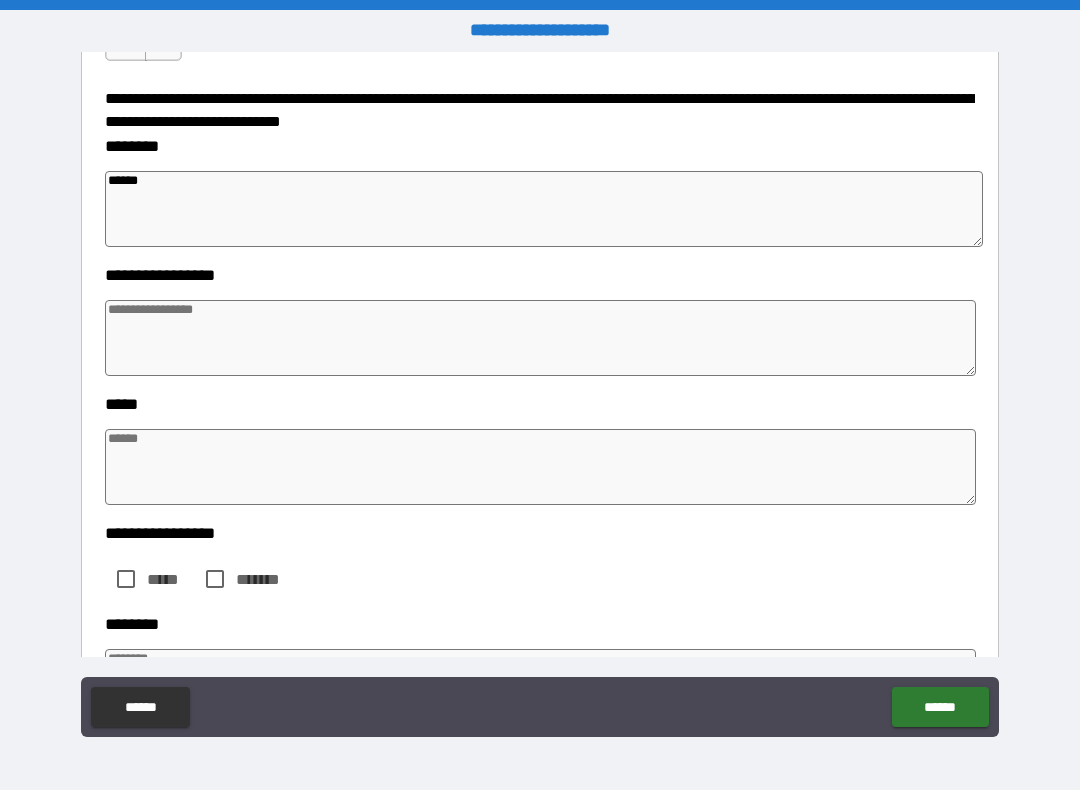 type on "******" 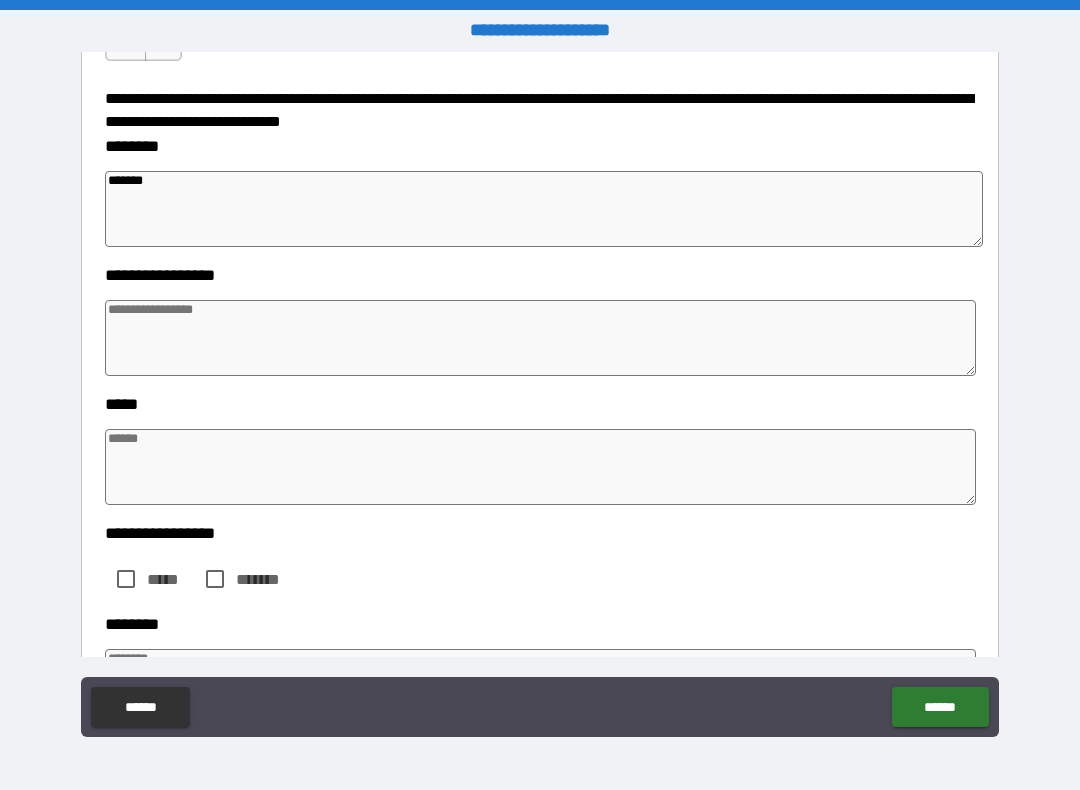 type on "*" 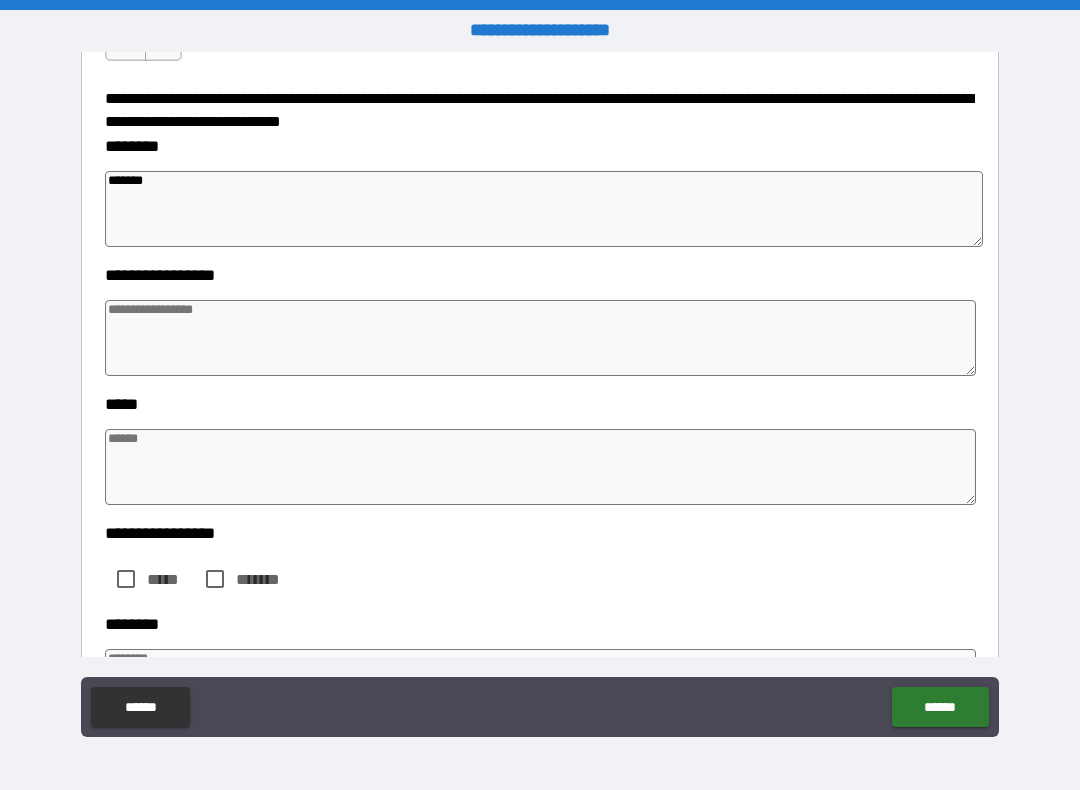 type on "*" 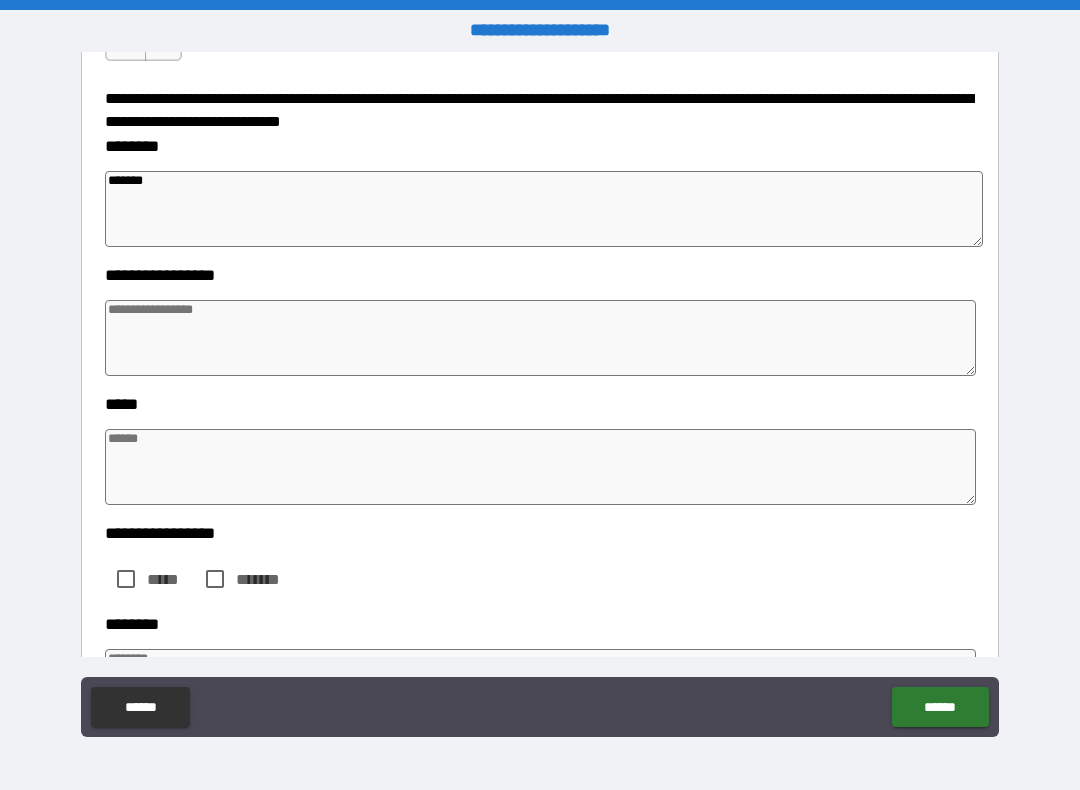 type on "*" 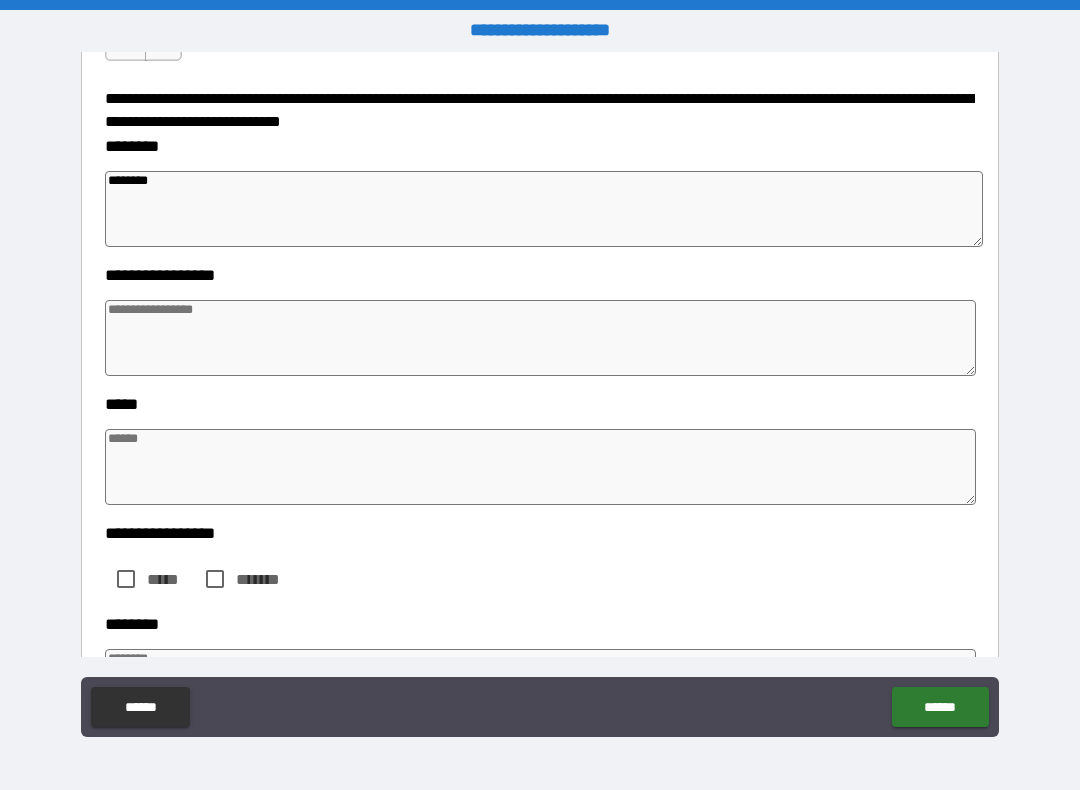 type 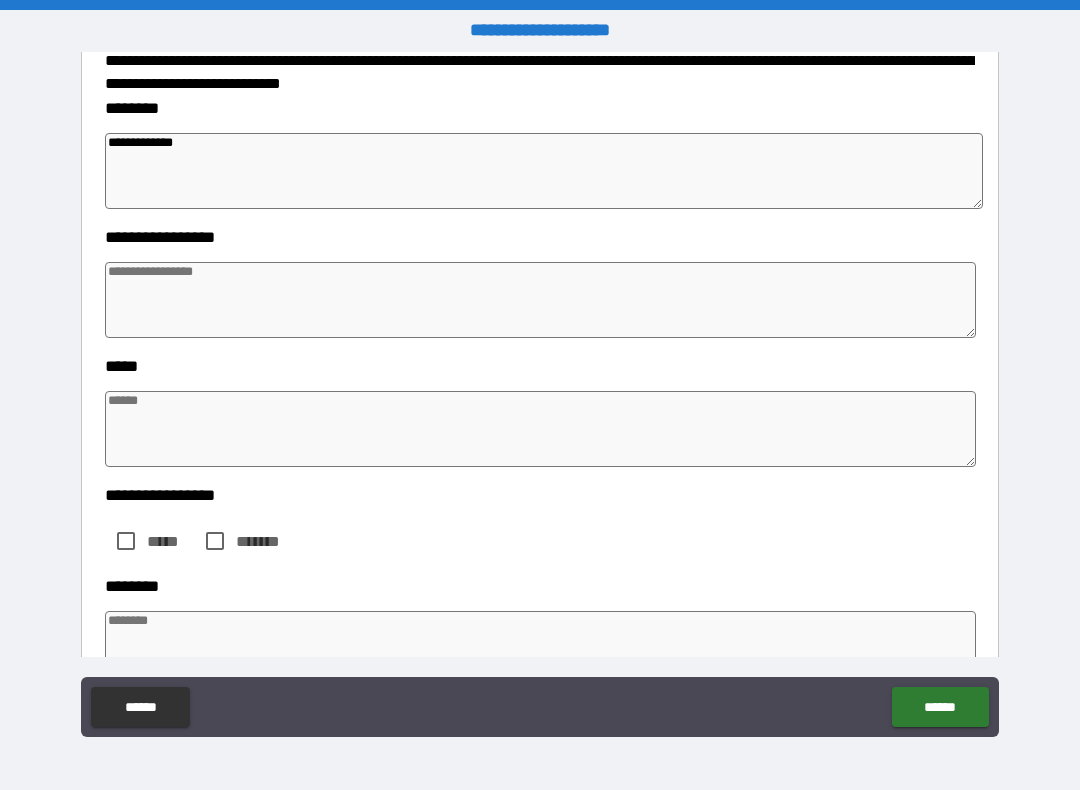 scroll, scrollTop: 1225, scrollLeft: 0, axis: vertical 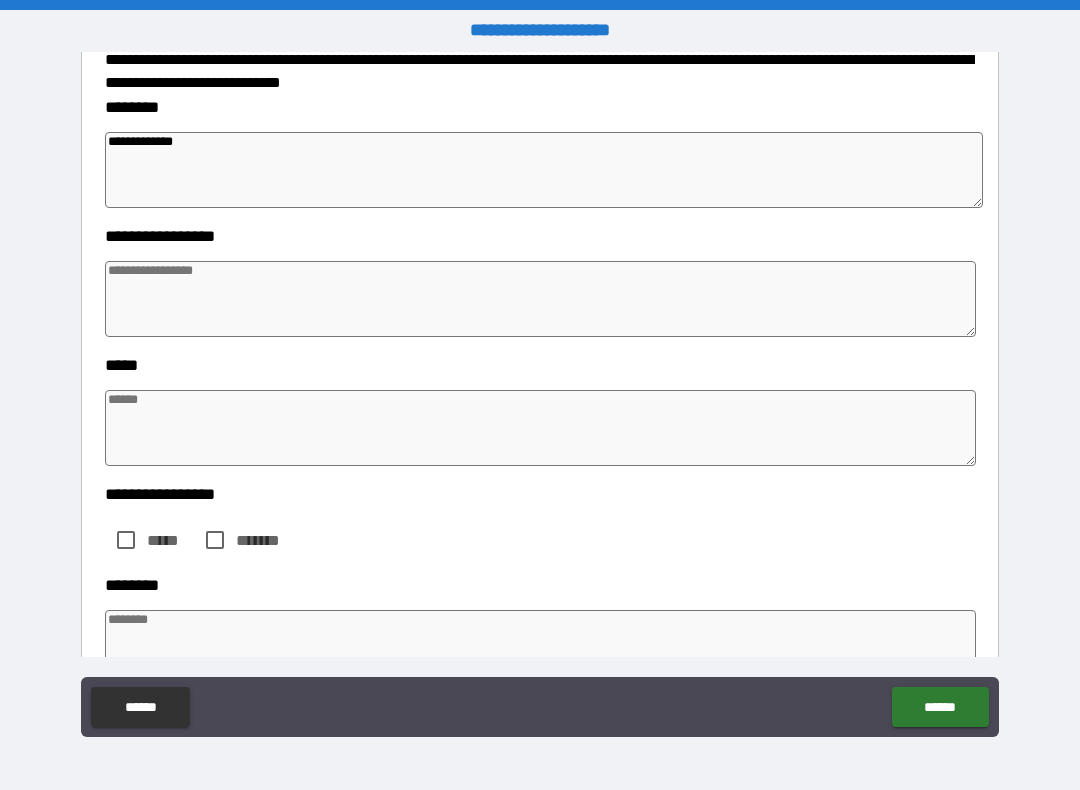 click at bounding box center [540, 299] 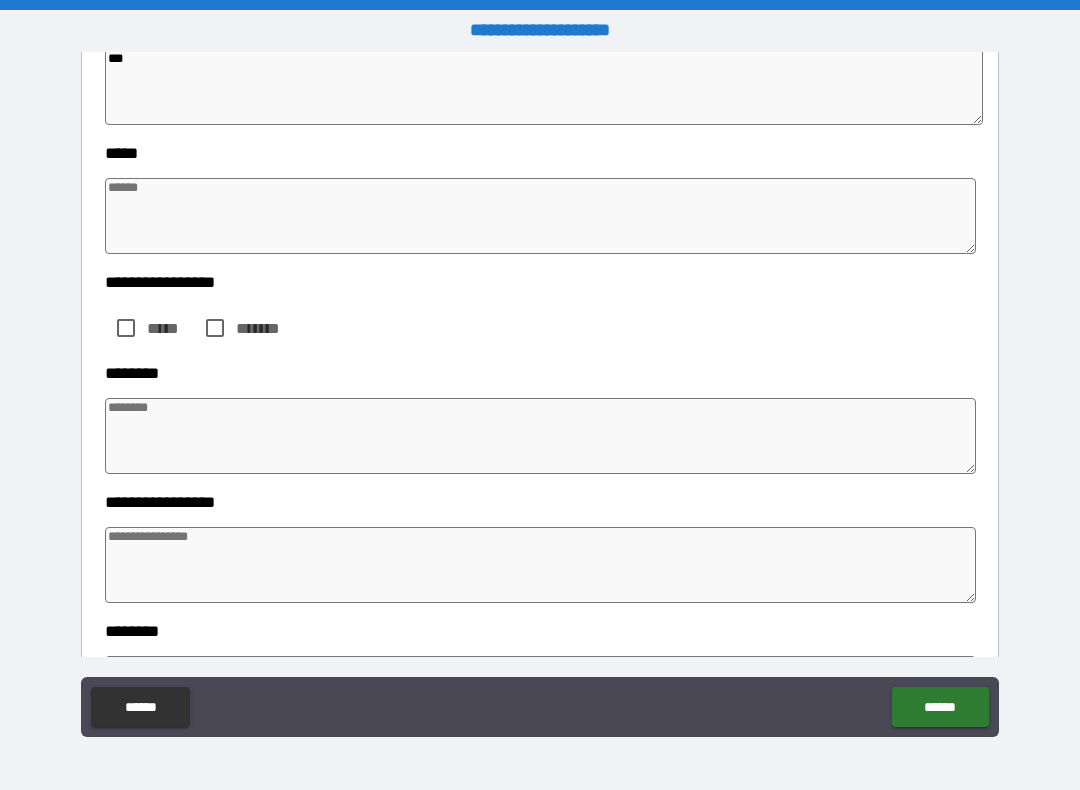 scroll, scrollTop: 1401, scrollLeft: 0, axis: vertical 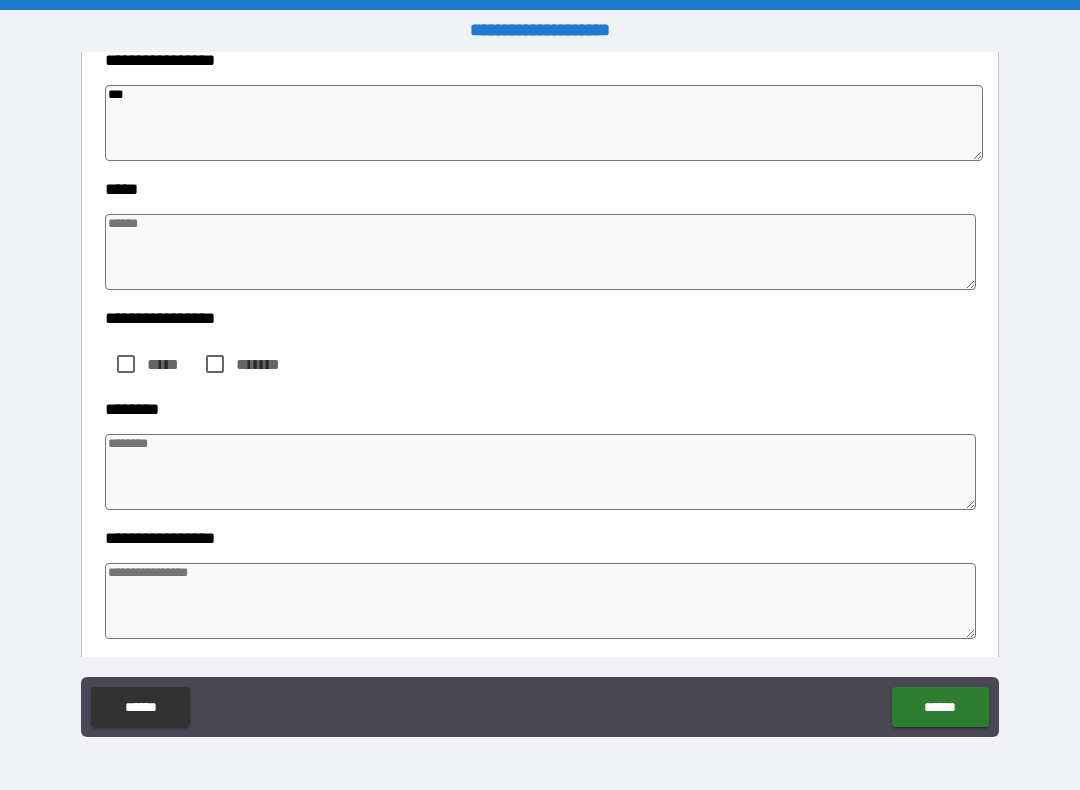 click at bounding box center (540, 252) 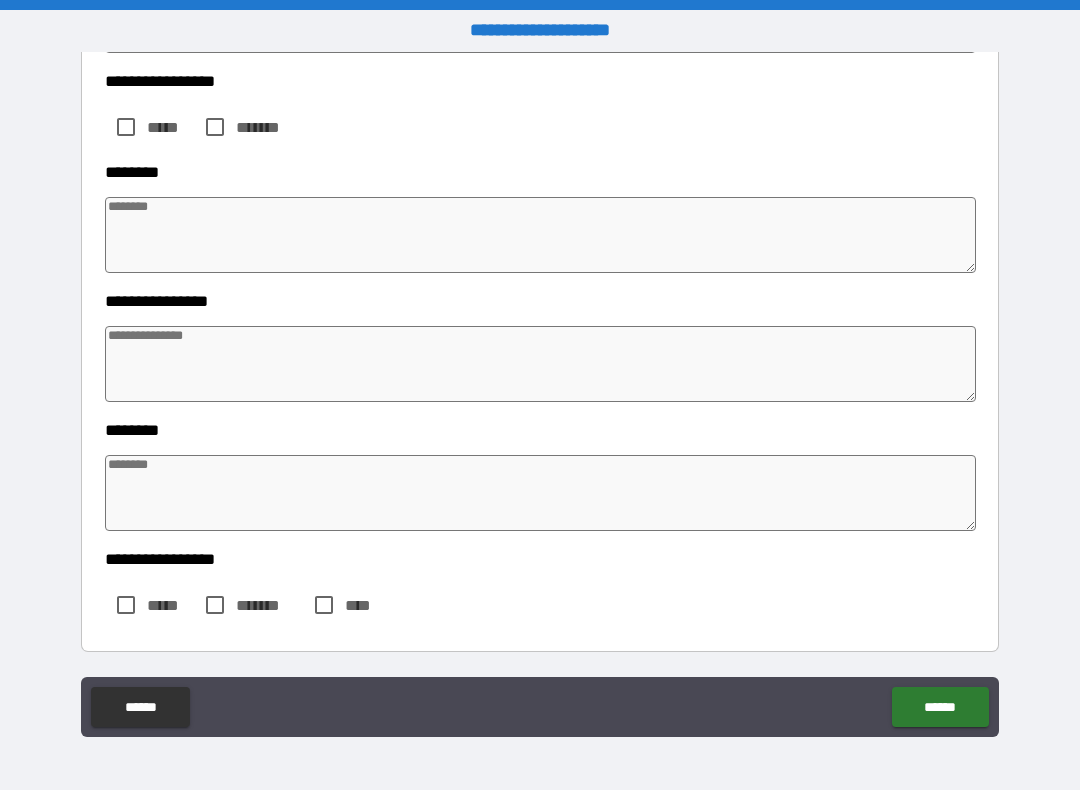 scroll, scrollTop: 1600, scrollLeft: 0, axis: vertical 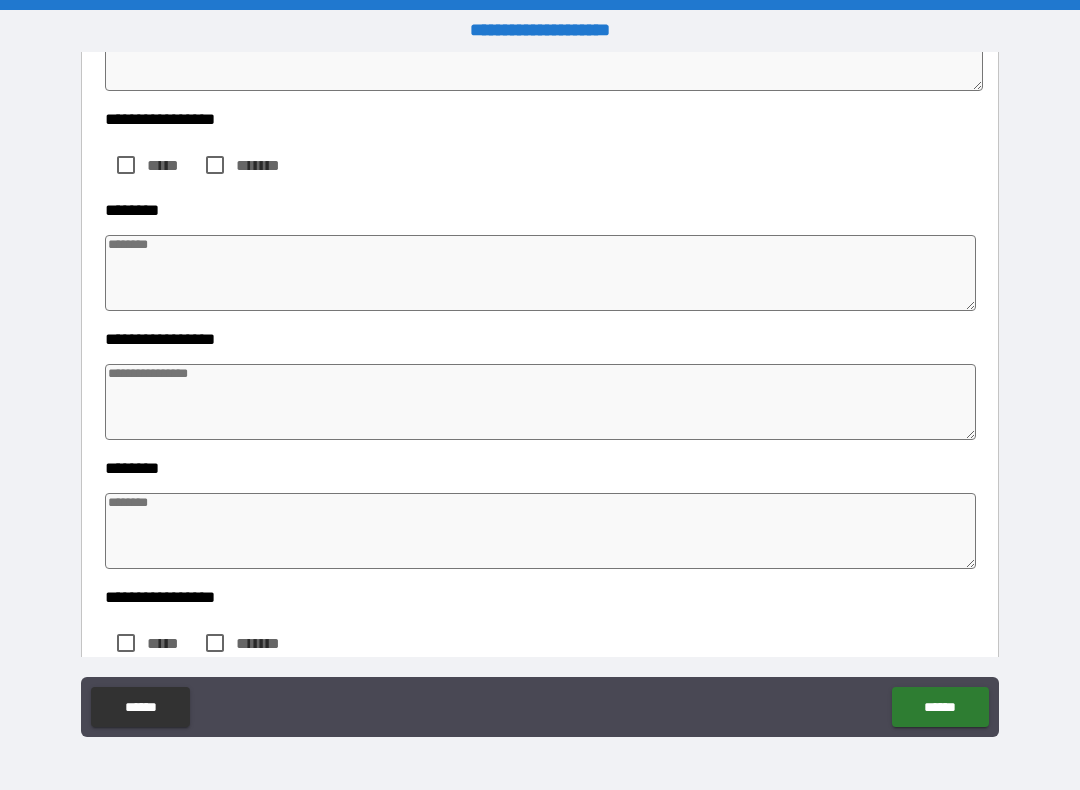 click on "[FIRST] [LAST] [CITY] [STATE] [ZIP] [STREET] [NUMBER] [APT] [COUNTRY] [PHONE] [EMAIL] [CREDIT_CARD] [PASSPORT] [DLN] [SSN] [DOB] [AGE] [TIME] [ADDRESS] [COORDINATES] [POSTAL_CODE]" at bounding box center (540, 397) 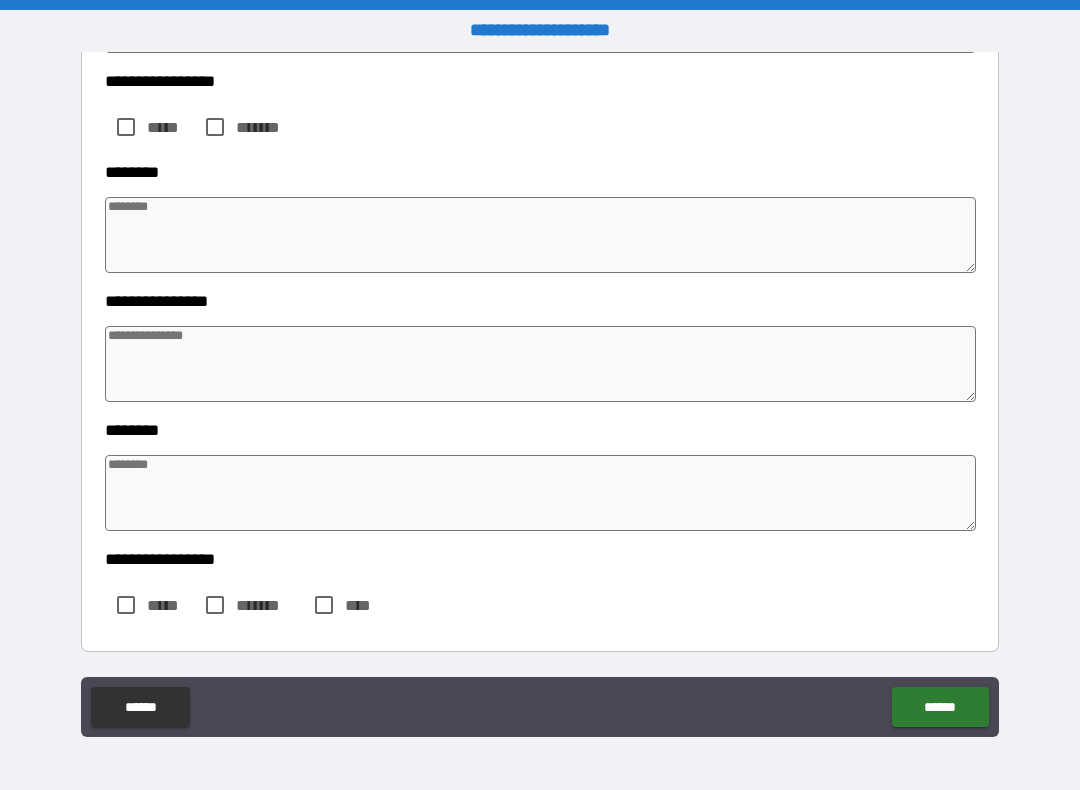 click on "******" at bounding box center (940, 707) 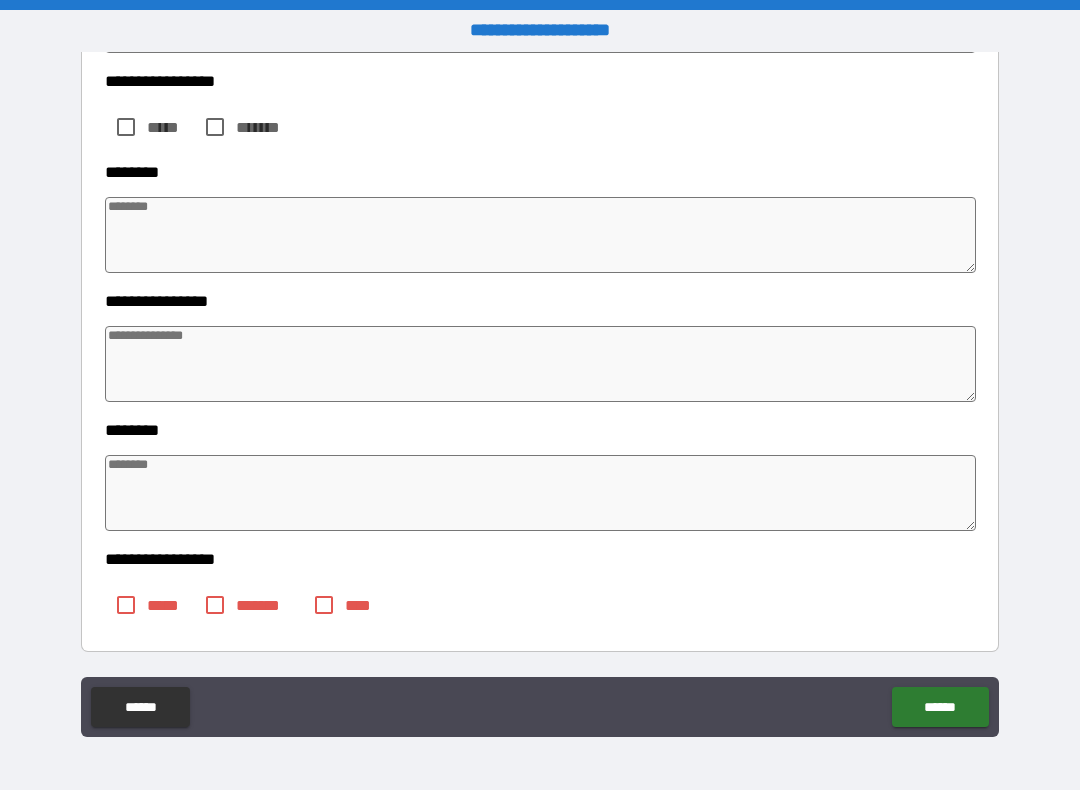 scroll, scrollTop: 2614, scrollLeft: 0, axis: vertical 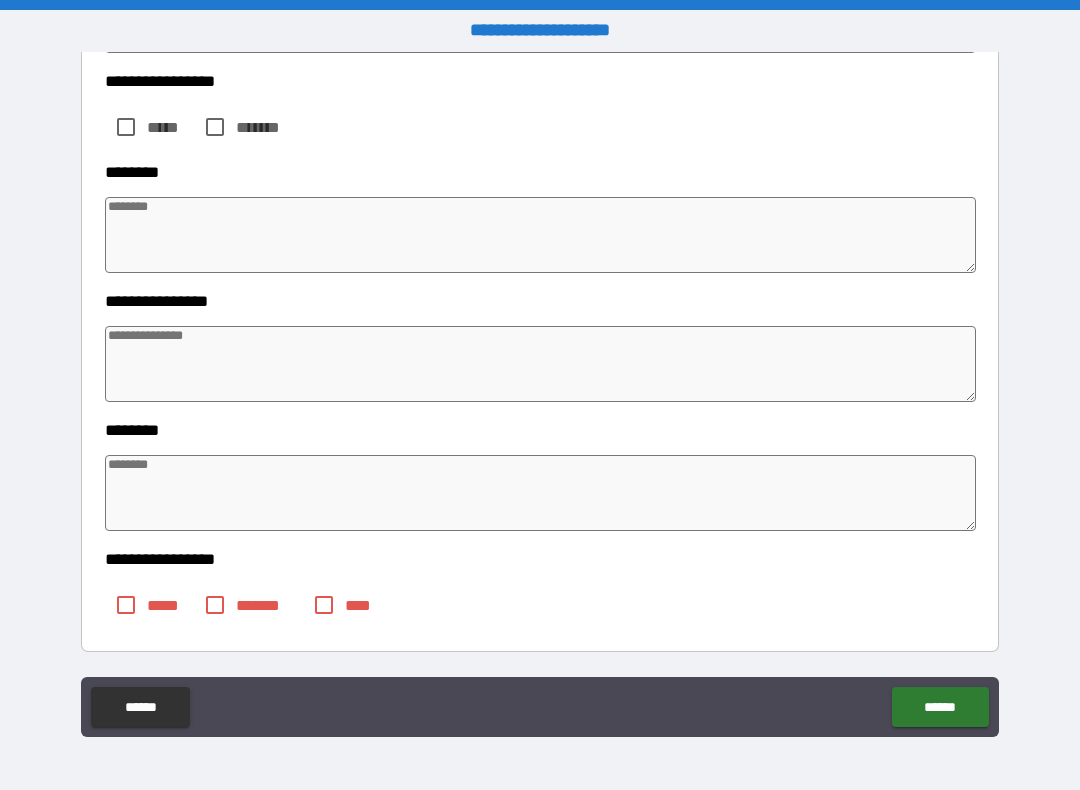 click on "******" at bounding box center (940, 707) 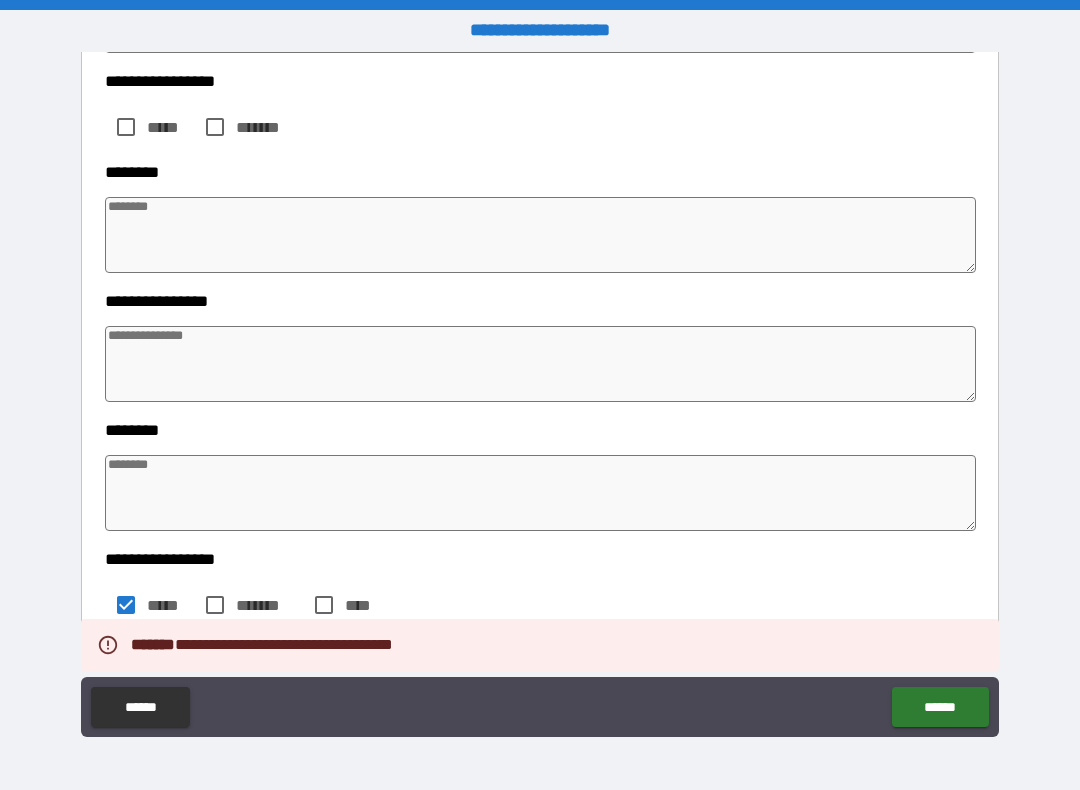 click on "******" at bounding box center [940, 707] 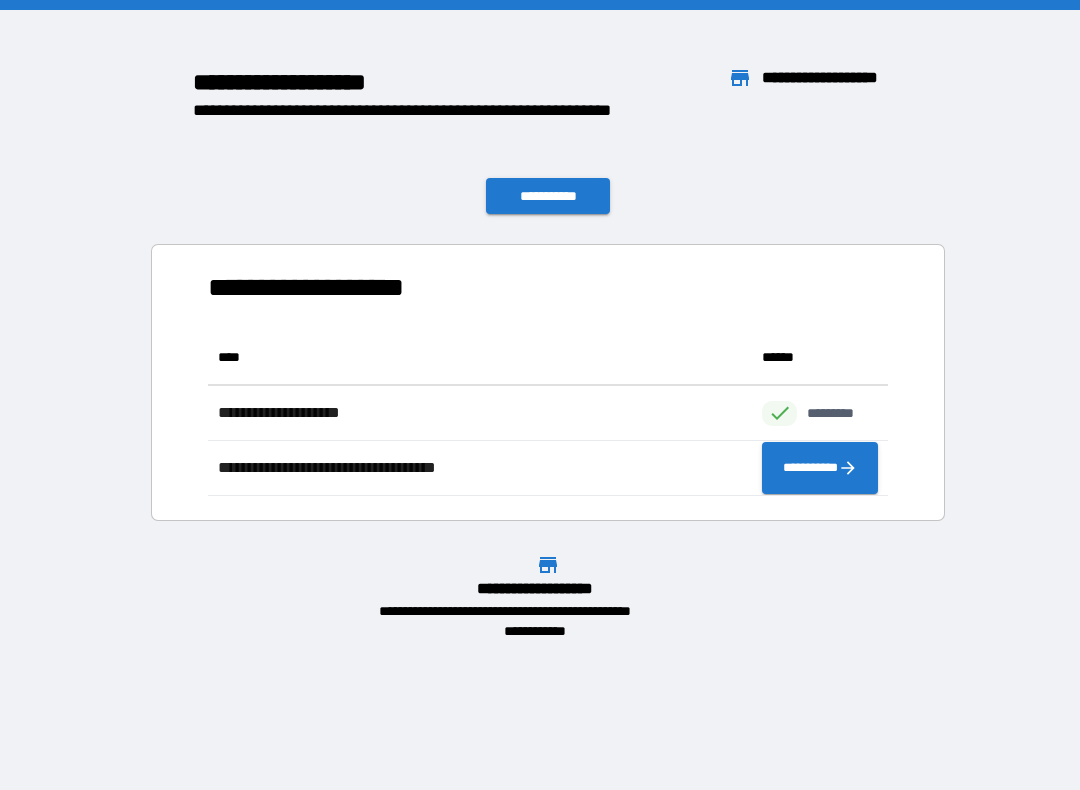 scroll, scrollTop: 1, scrollLeft: 1, axis: both 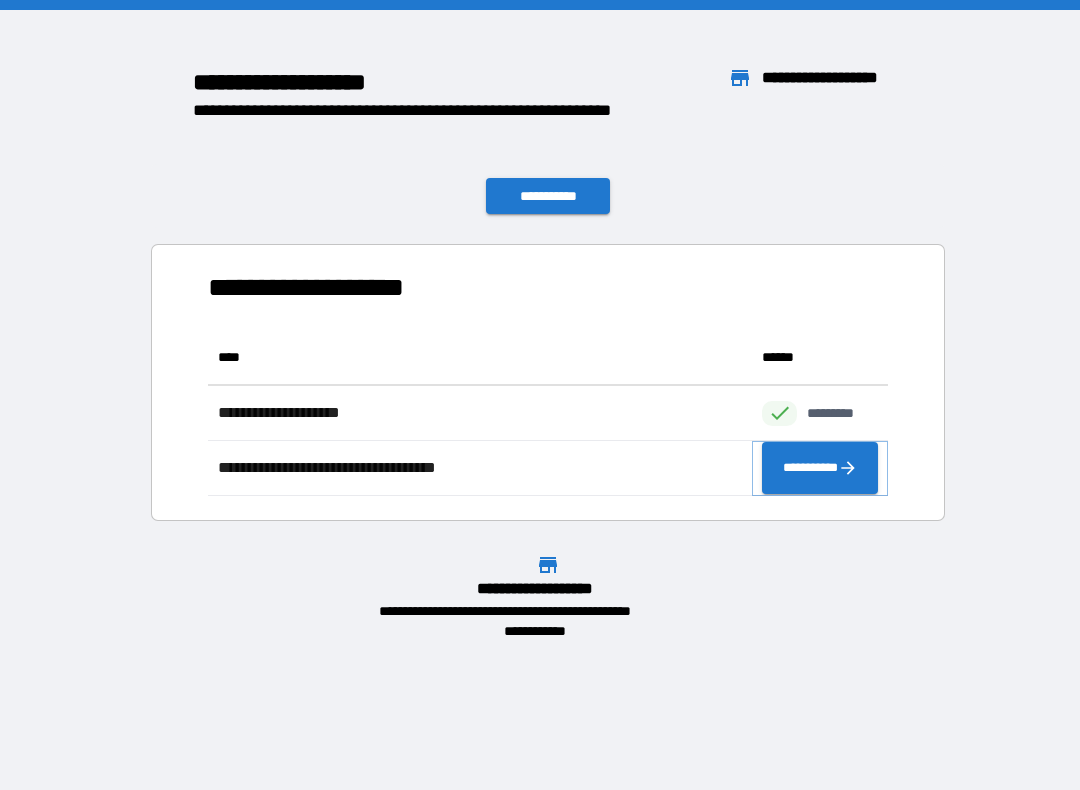 click 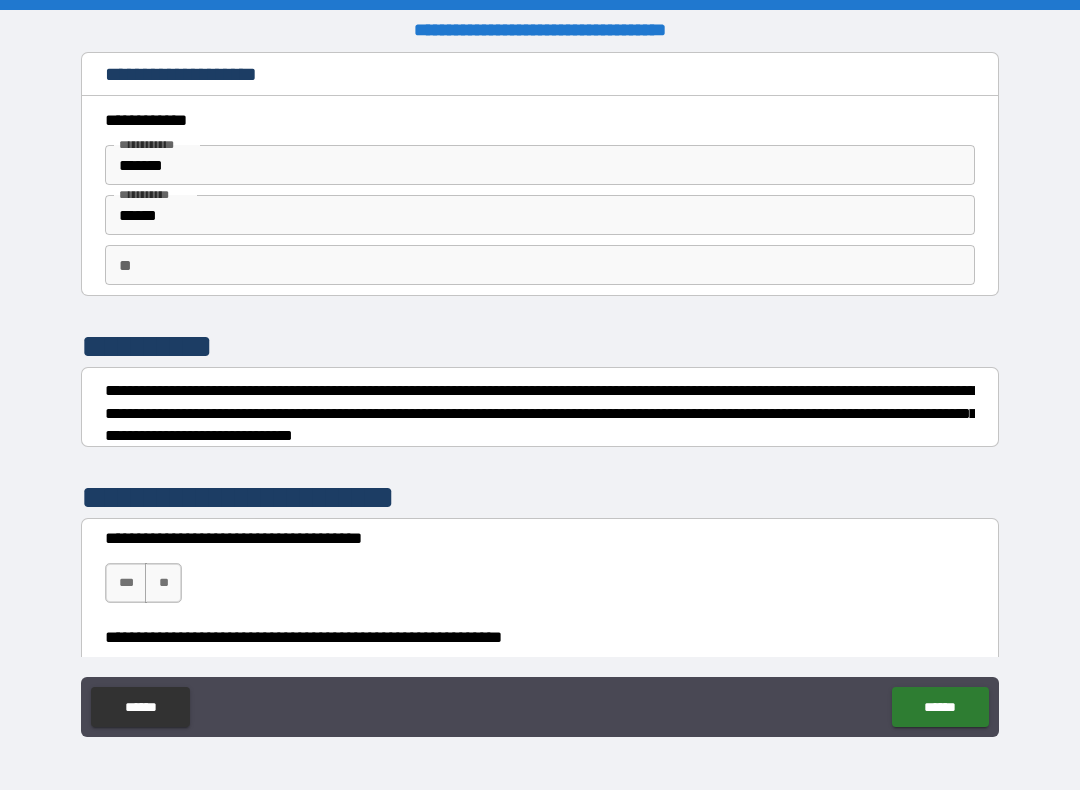 click on "**********" at bounding box center (540, 573) 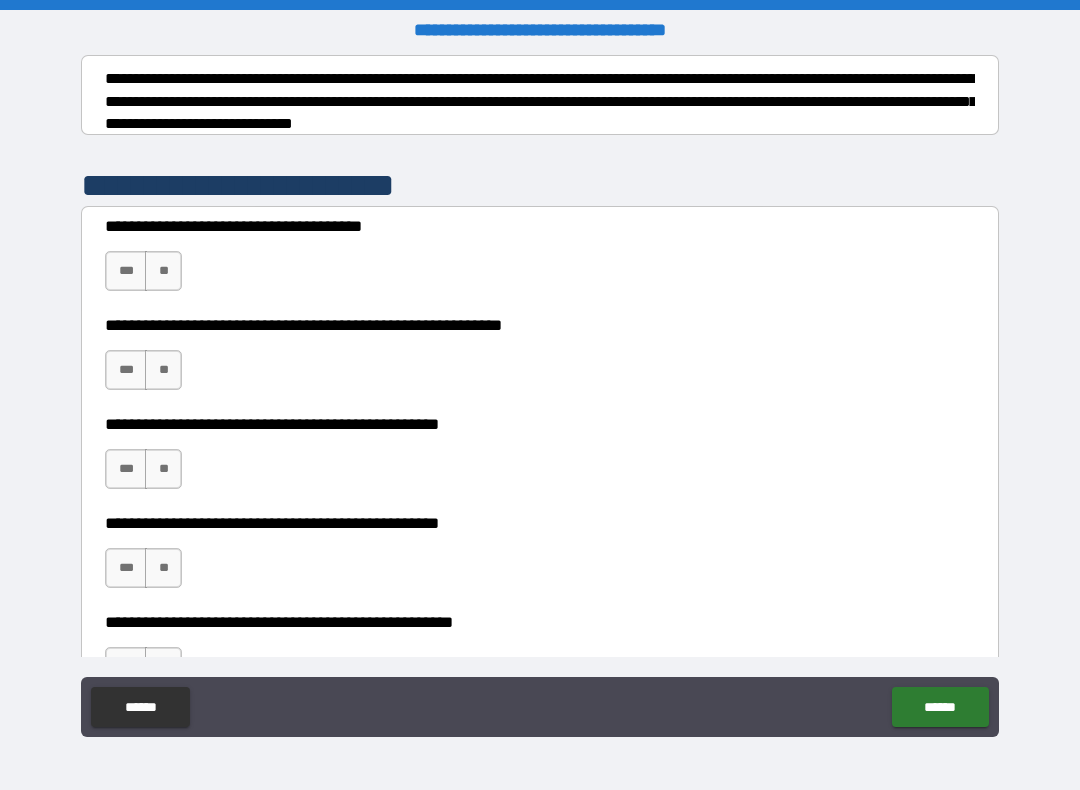 scroll, scrollTop: 313, scrollLeft: 0, axis: vertical 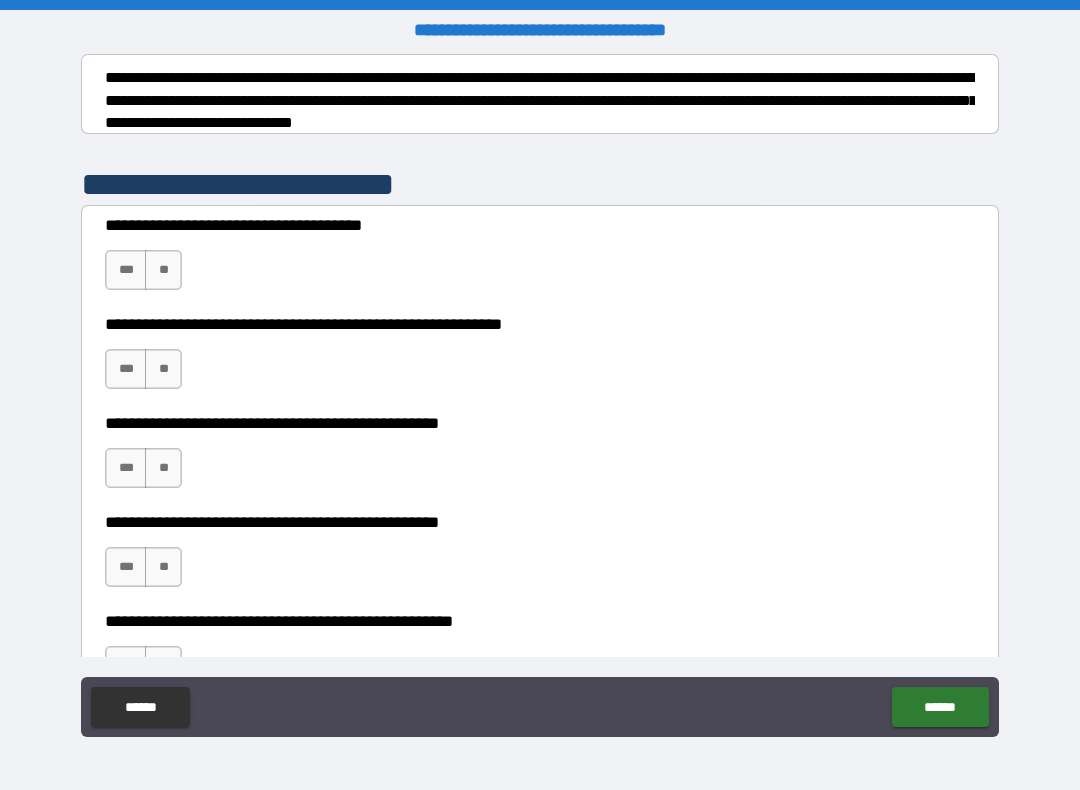 click on "***" at bounding box center [126, 369] 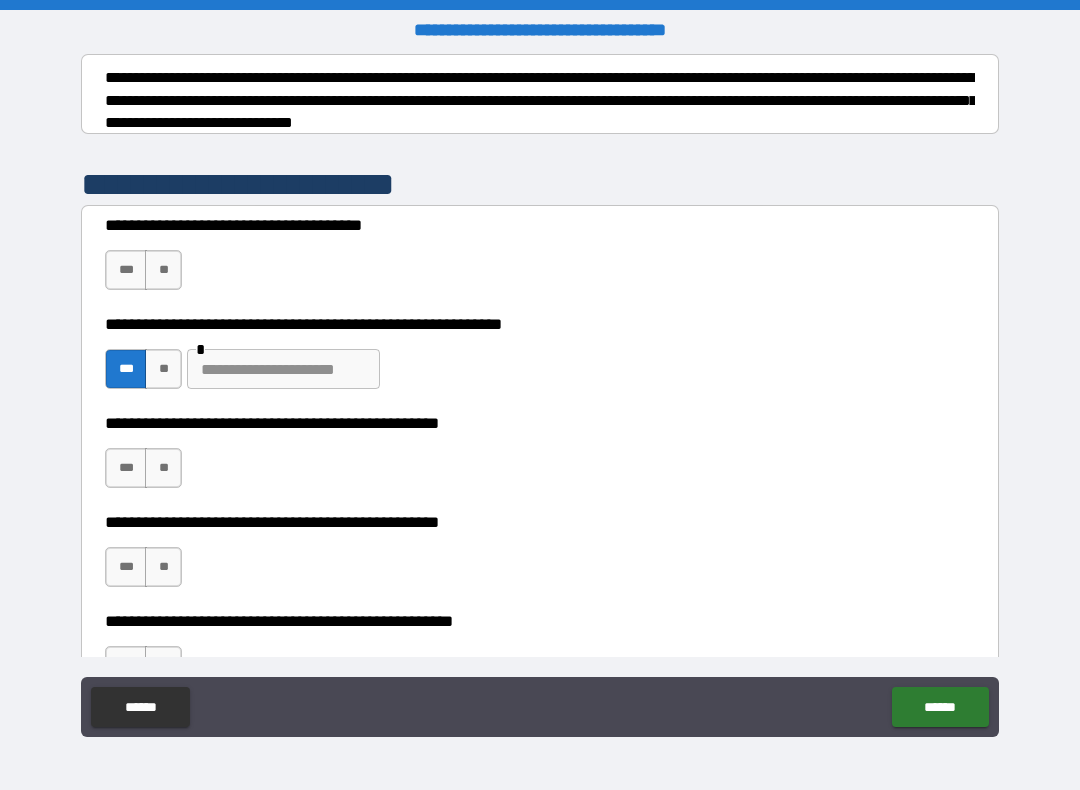 click at bounding box center [283, 369] 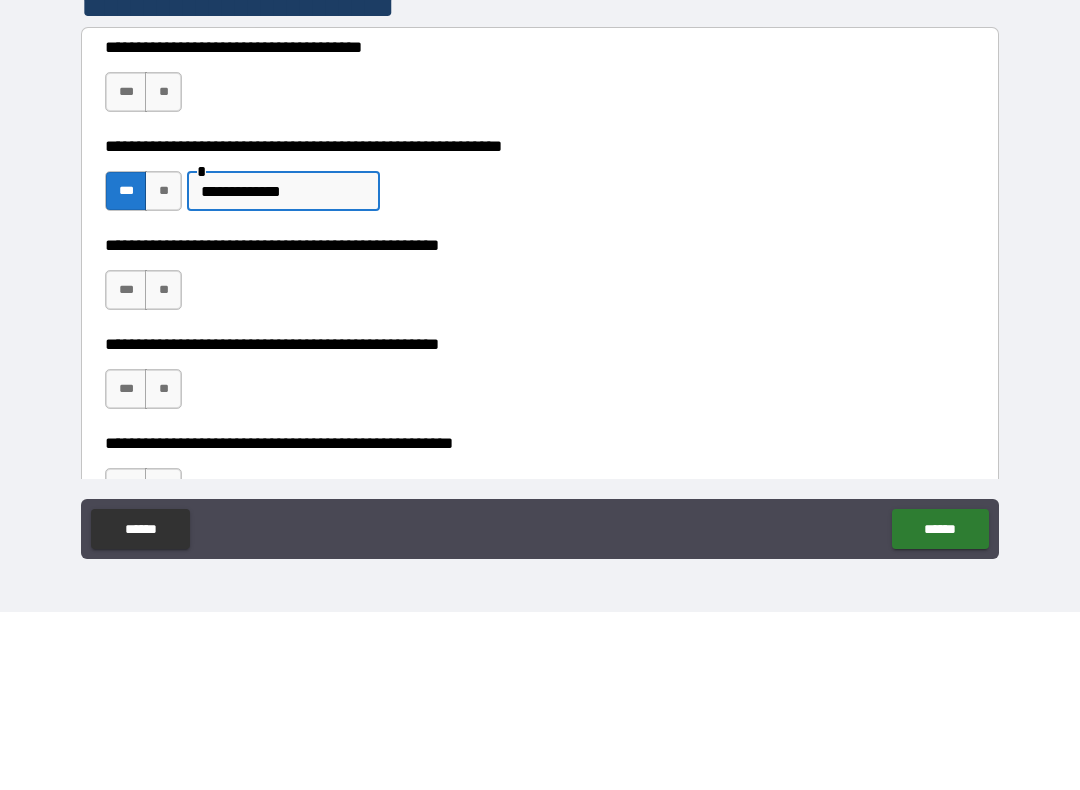 click on "**********" at bounding box center [540, 458] 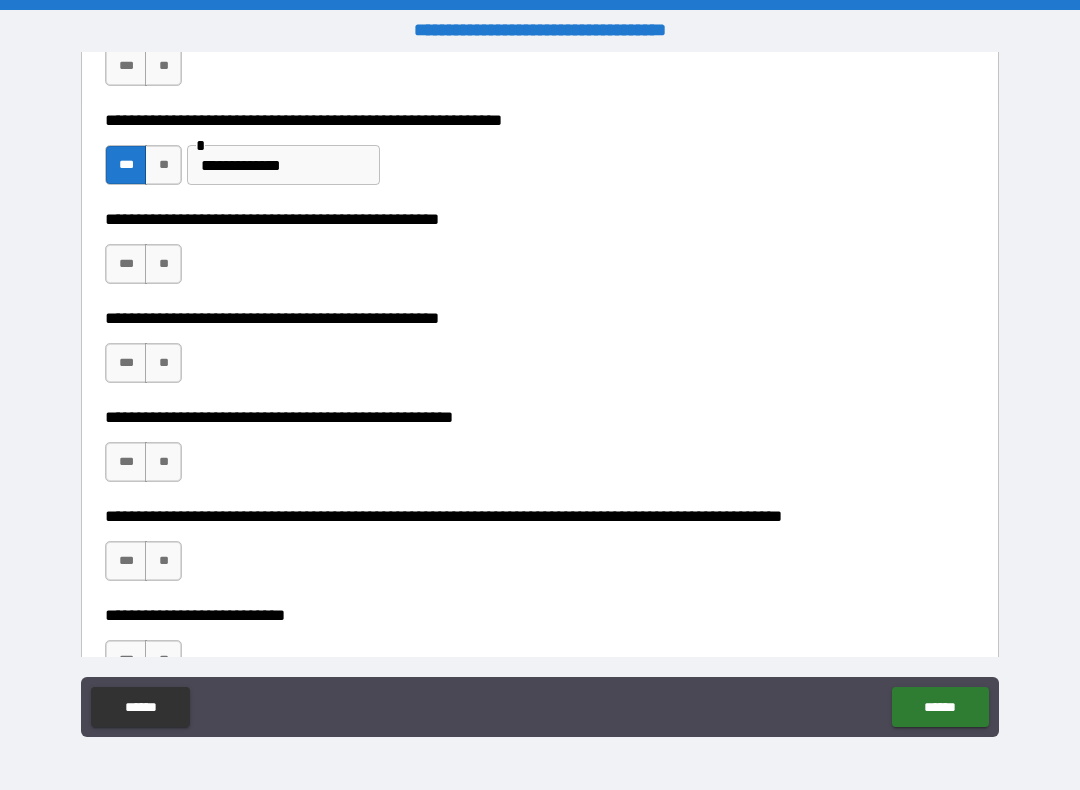 scroll, scrollTop: 513, scrollLeft: 0, axis: vertical 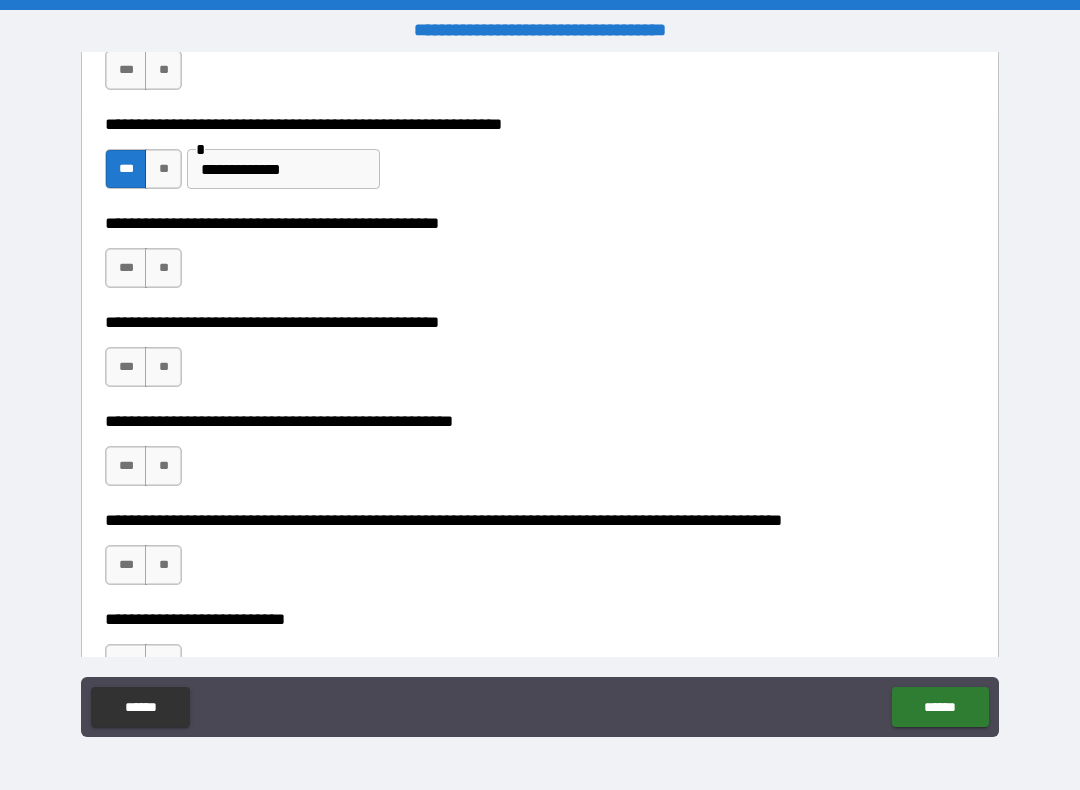click on "***" at bounding box center [126, 367] 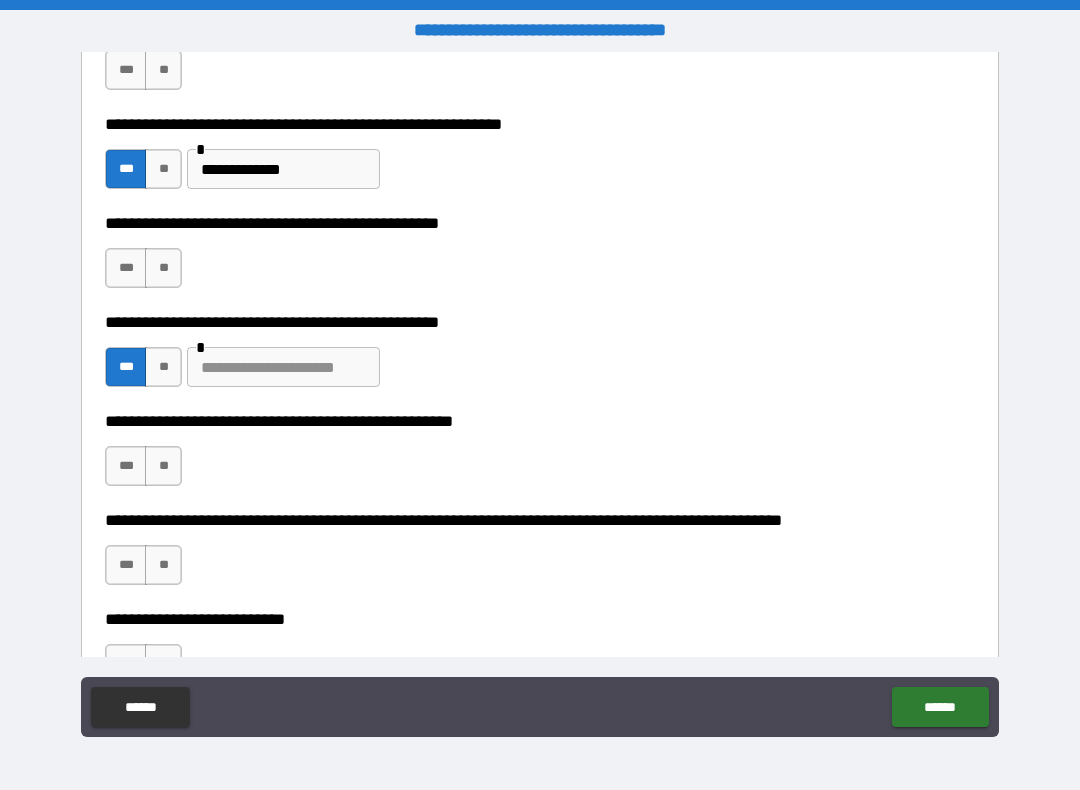 click at bounding box center (283, 367) 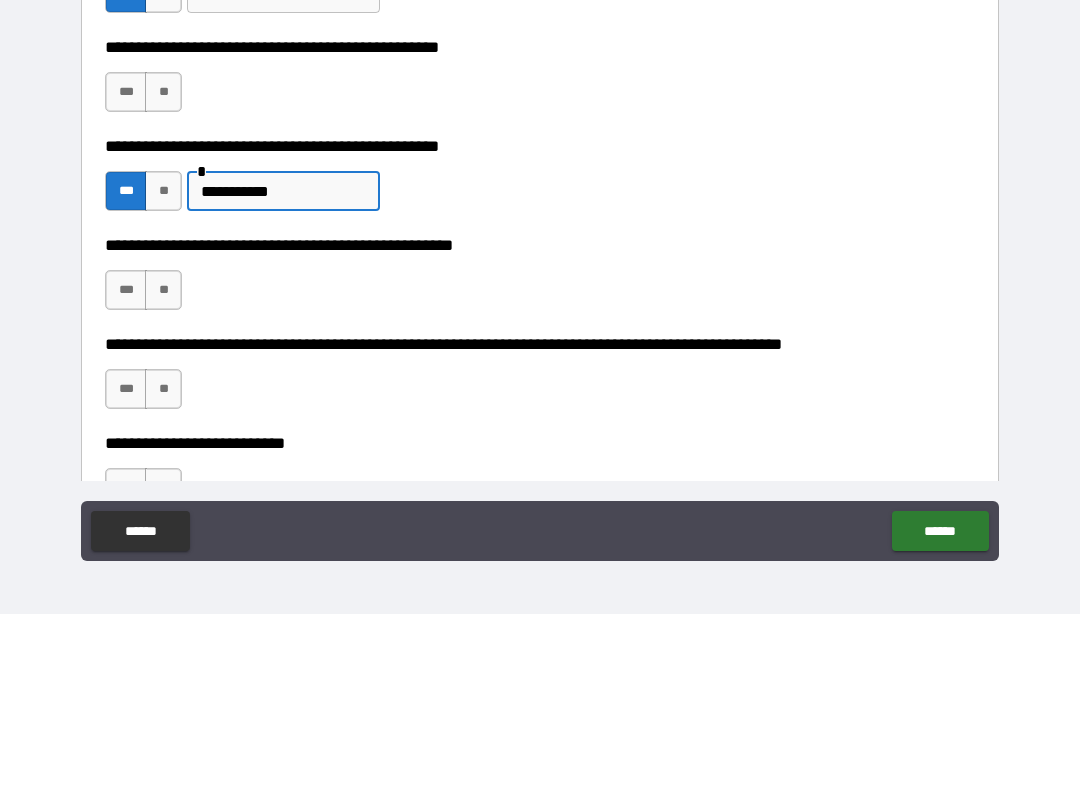 click on "**********" at bounding box center (540, 456) 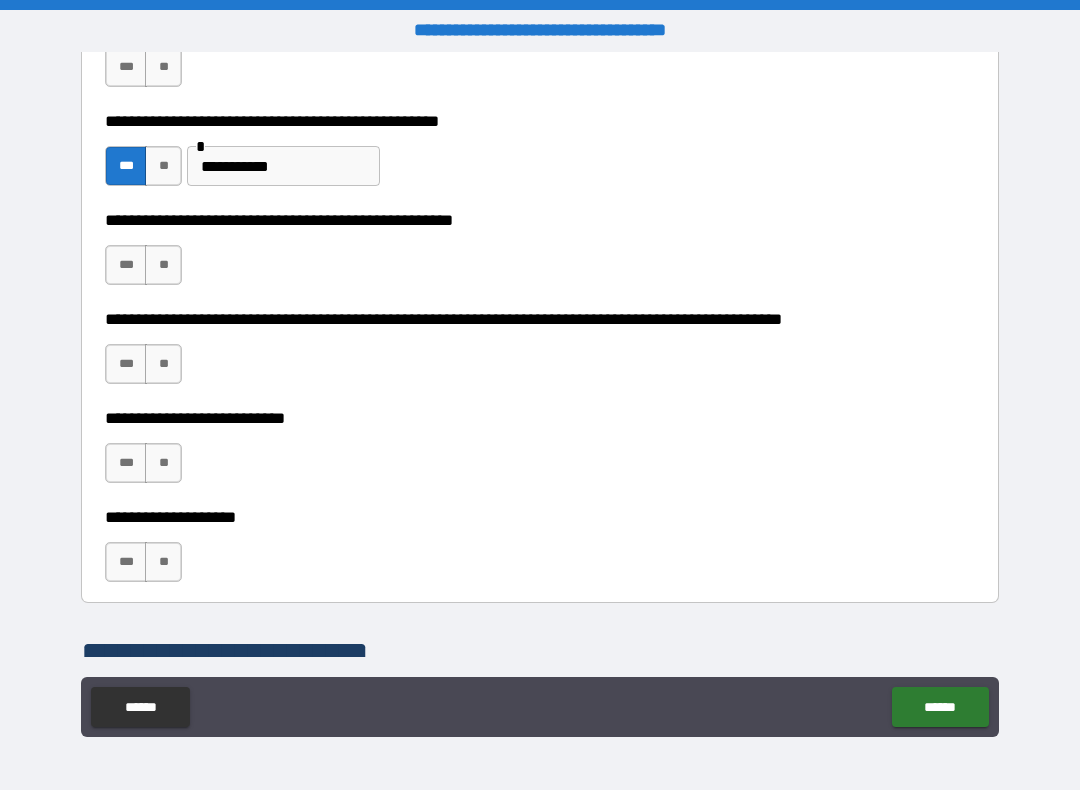 scroll, scrollTop: 728, scrollLeft: 0, axis: vertical 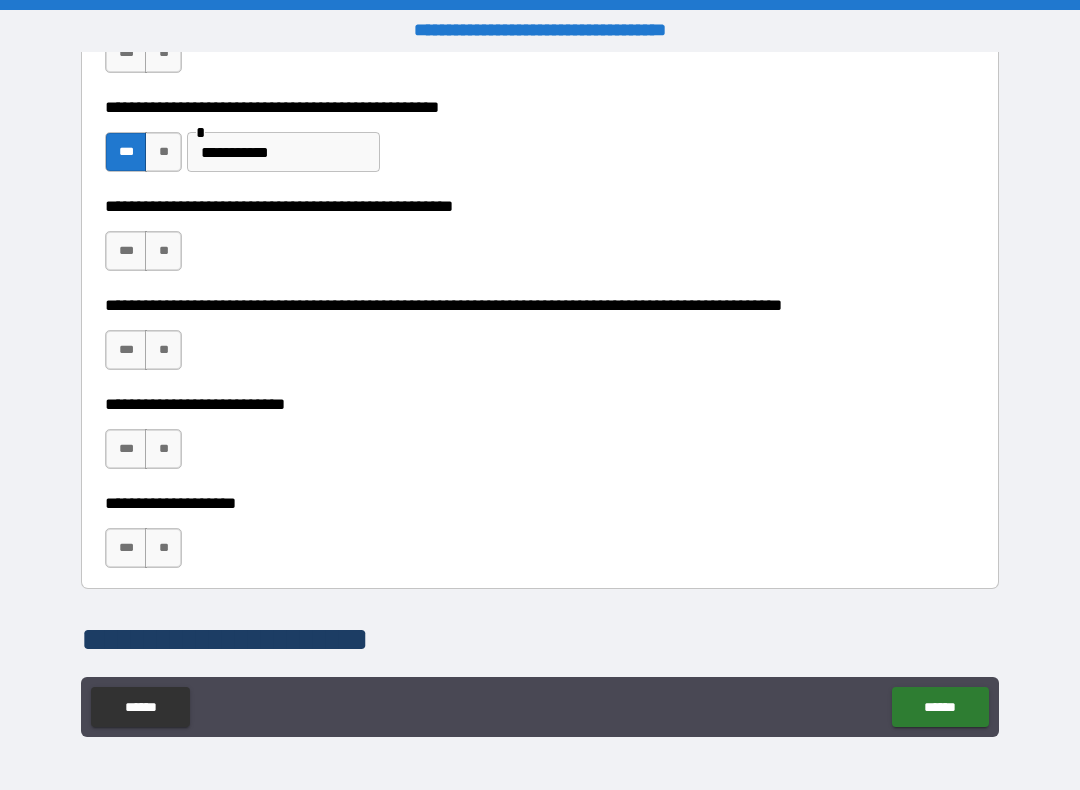 click on "**" at bounding box center [163, 251] 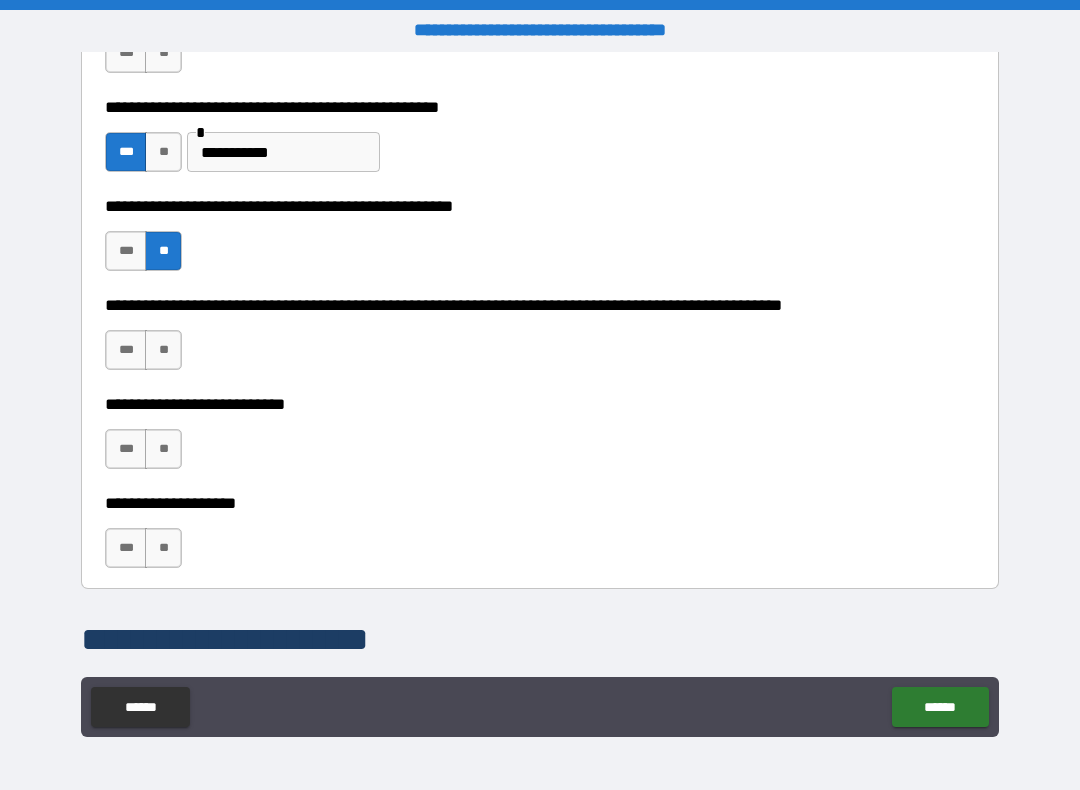 click on "**" at bounding box center [163, 350] 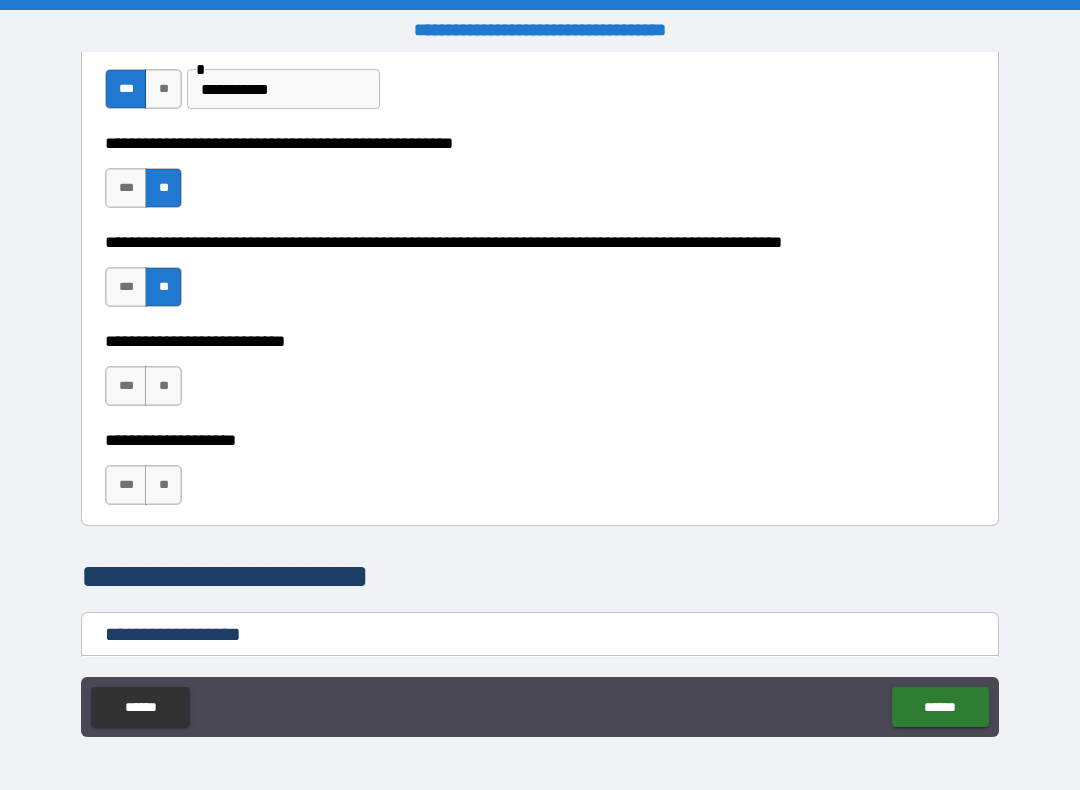 scroll, scrollTop: 790, scrollLeft: 0, axis: vertical 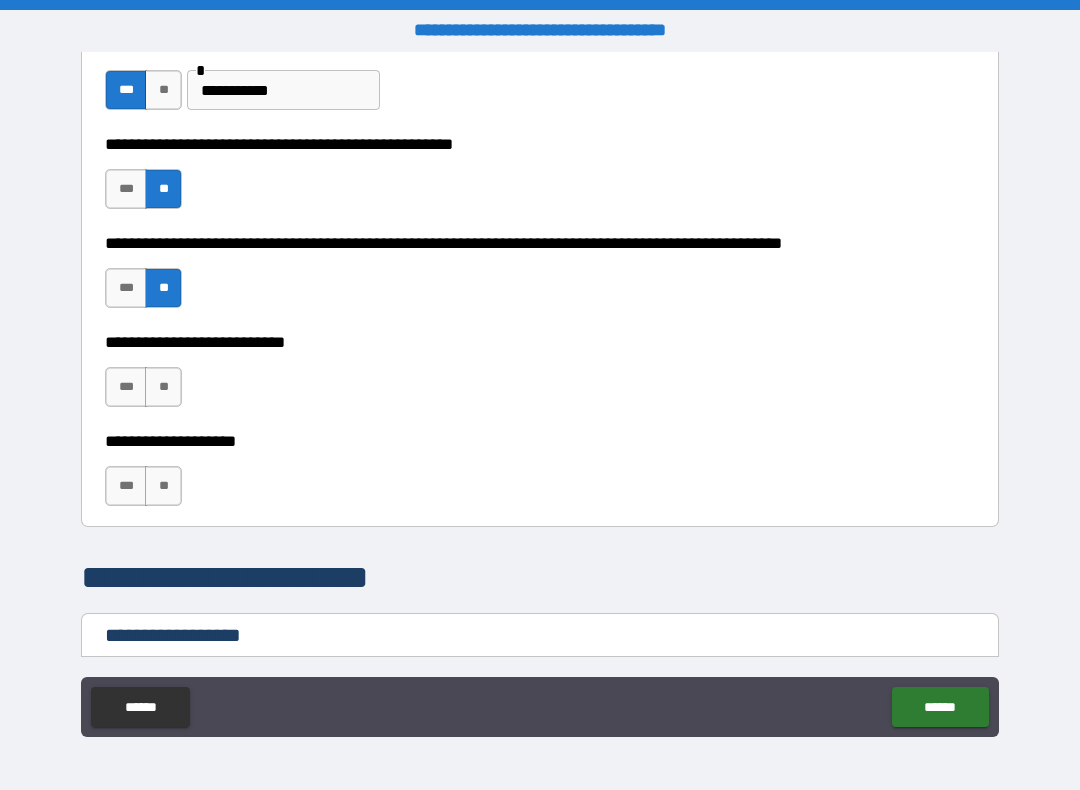 click on "**" at bounding box center [163, 387] 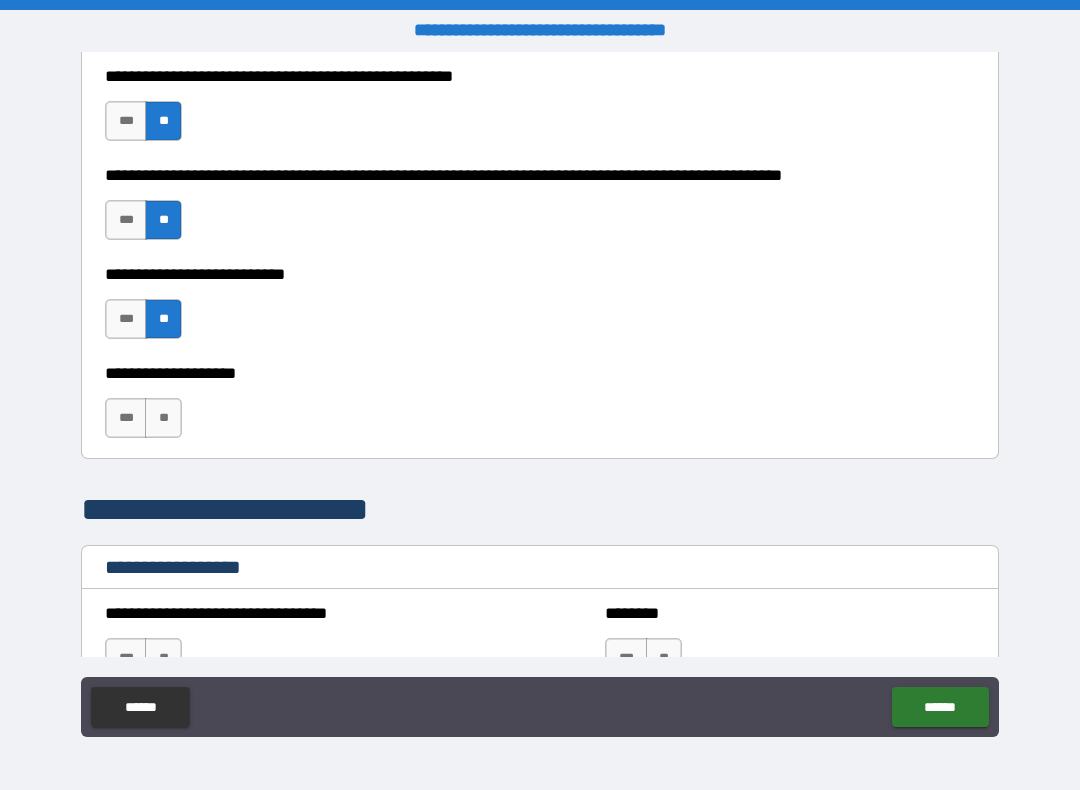 click on "**" at bounding box center [163, 418] 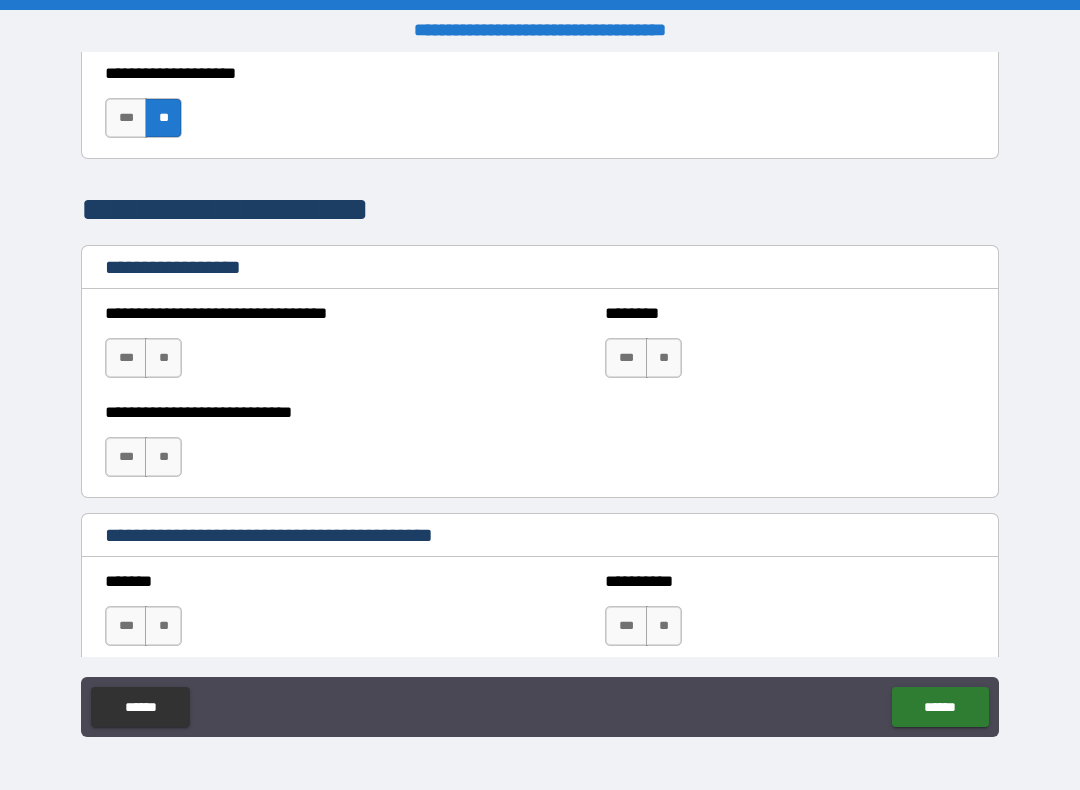 scroll, scrollTop: 1161, scrollLeft: 0, axis: vertical 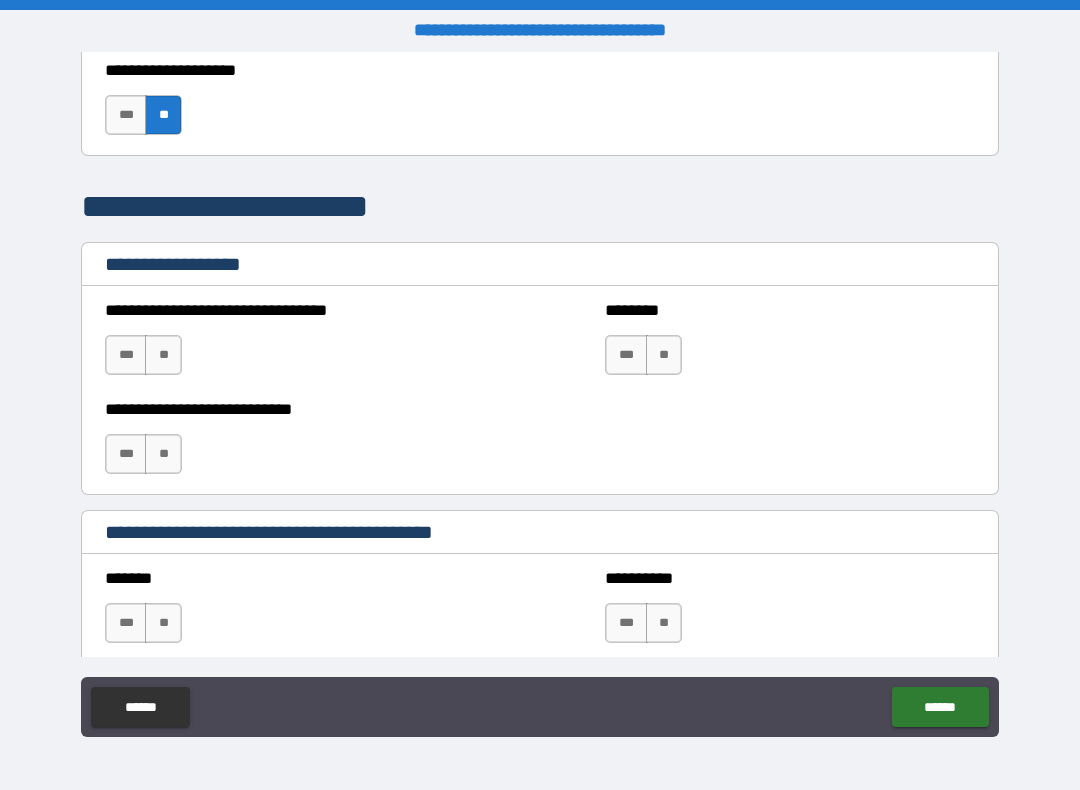 click on "**" at bounding box center [163, 355] 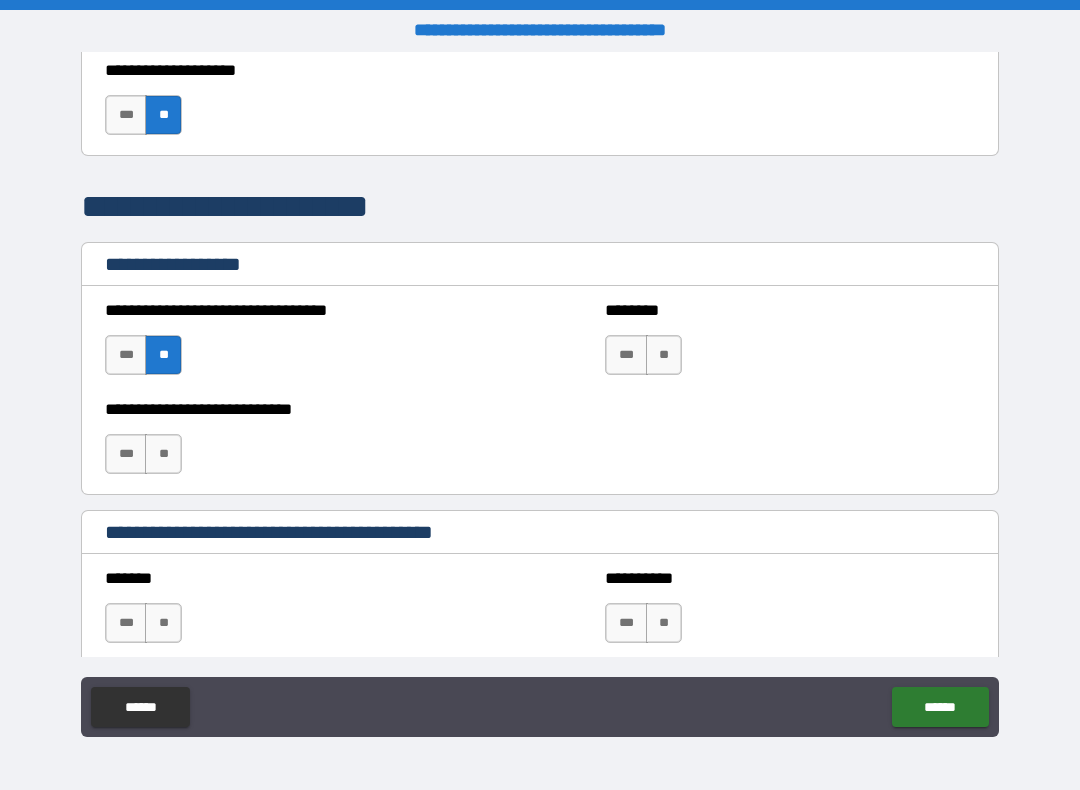 click on "**" at bounding box center (163, 454) 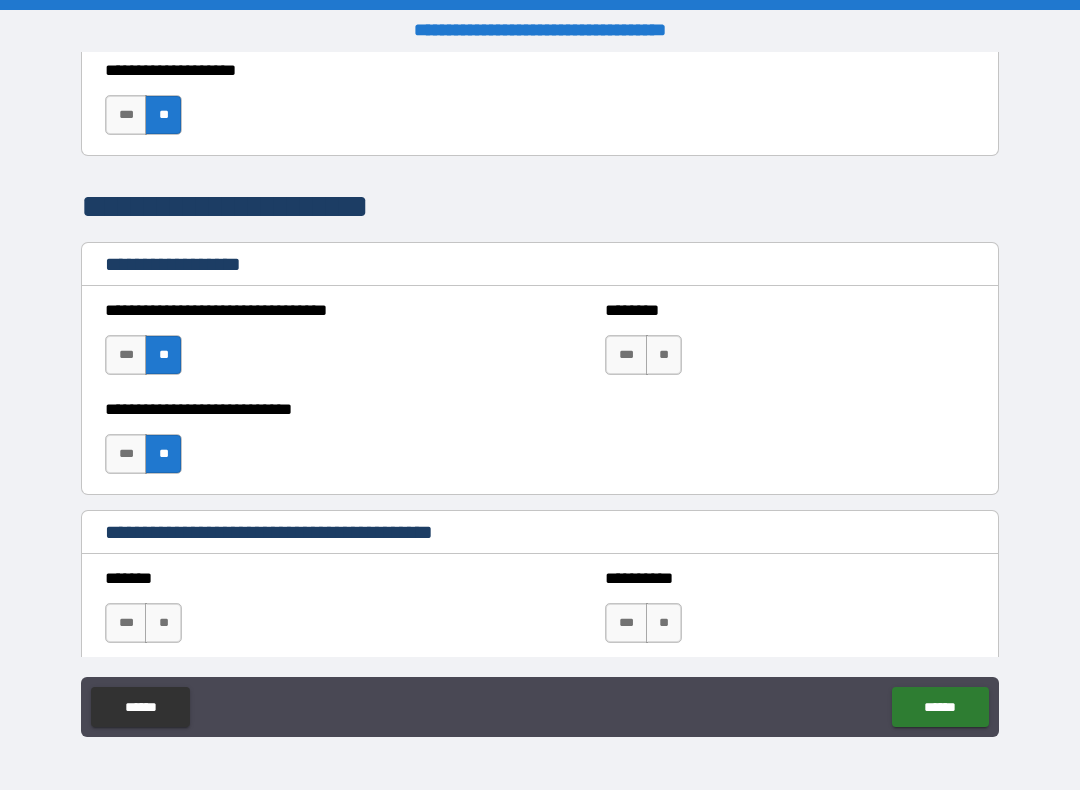 click on "**" at bounding box center (664, 355) 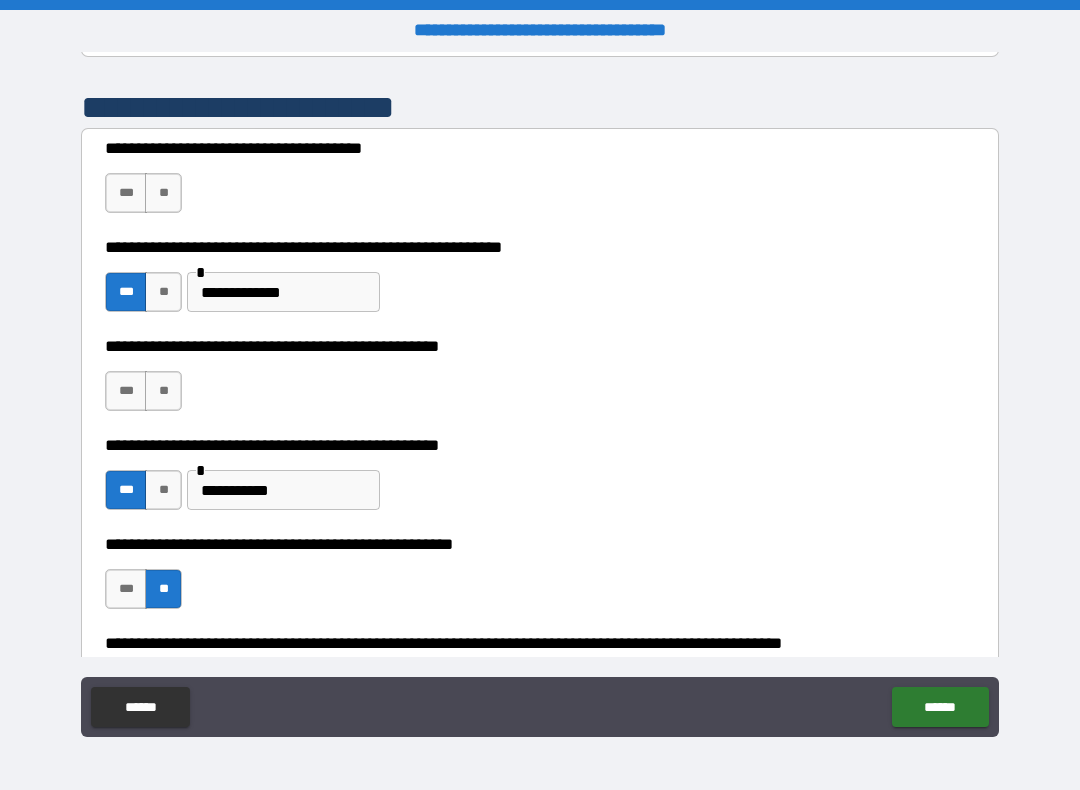 scroll, scrollTop: 406, scrollLeft: 0, axis: vertical 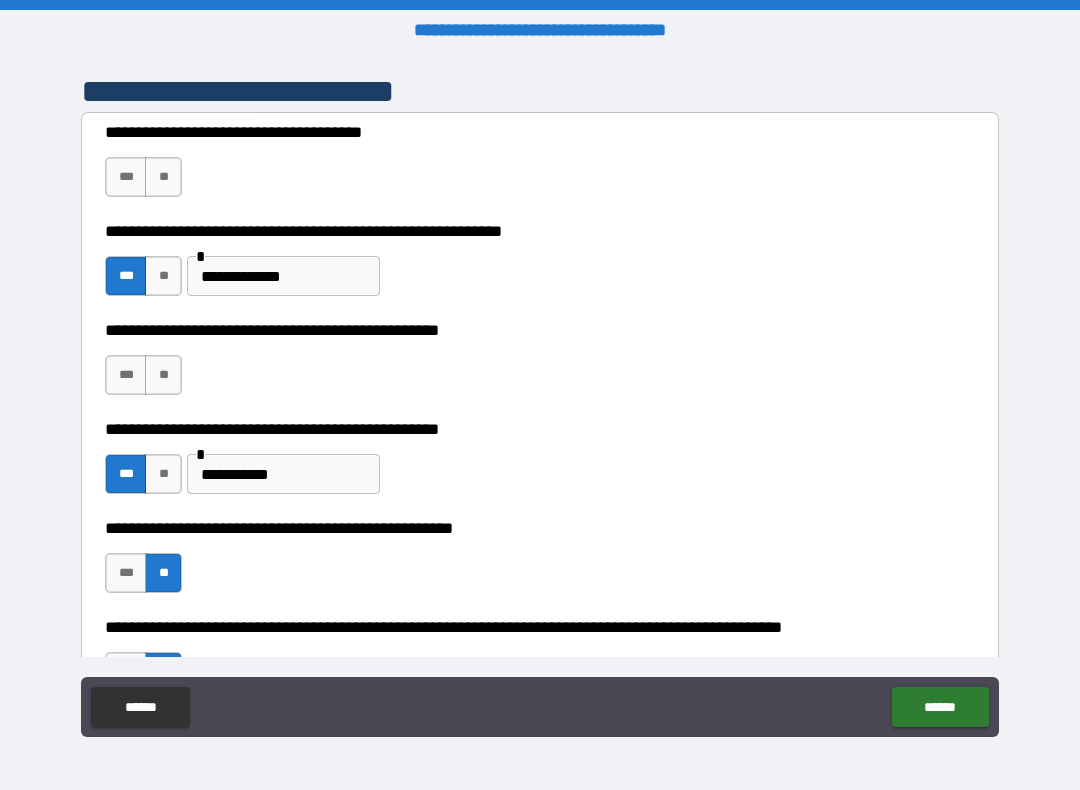 click on "**" at bounding box center [163, 375] 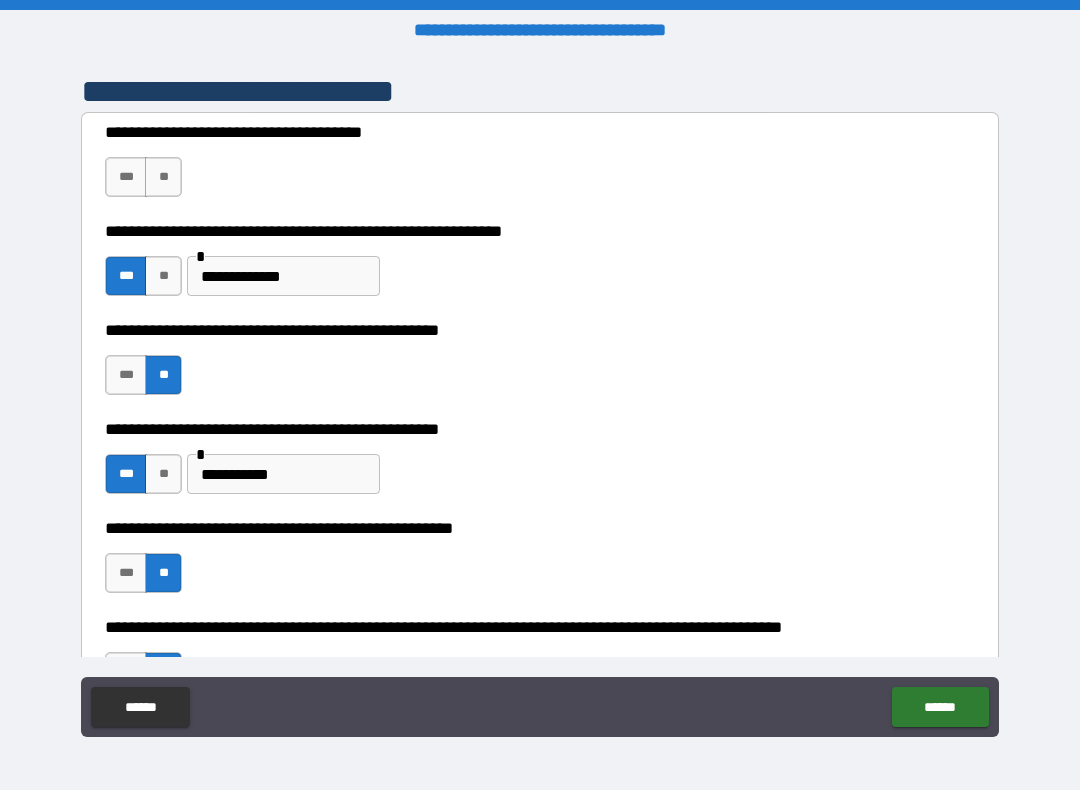 click on "**" at bounding box center [163, 177] 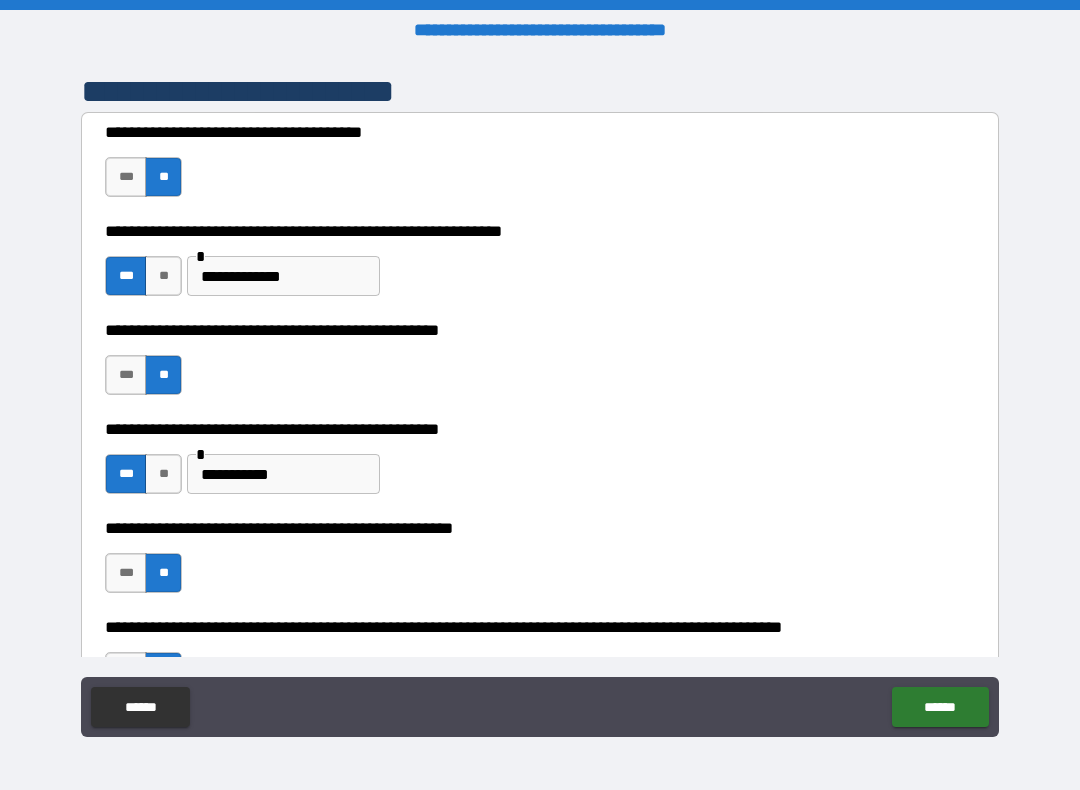 click on "***" at bounding box center [126, 177] 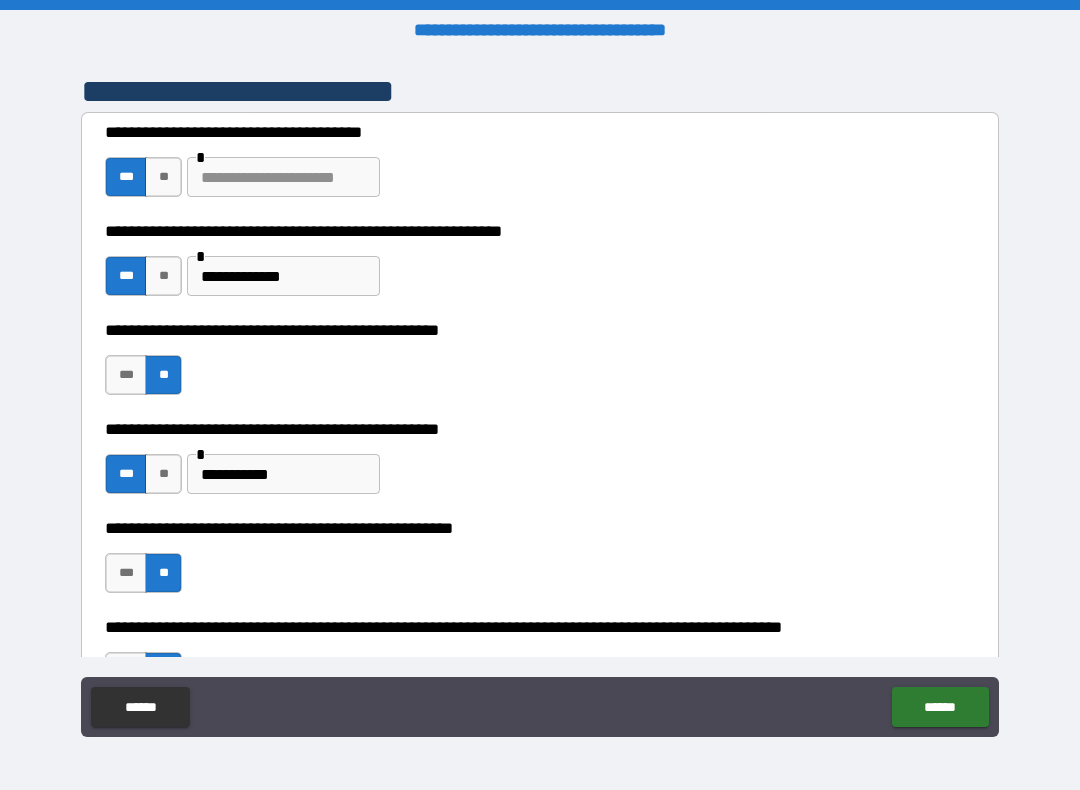 click on "**" at bounding box center (163, 177) 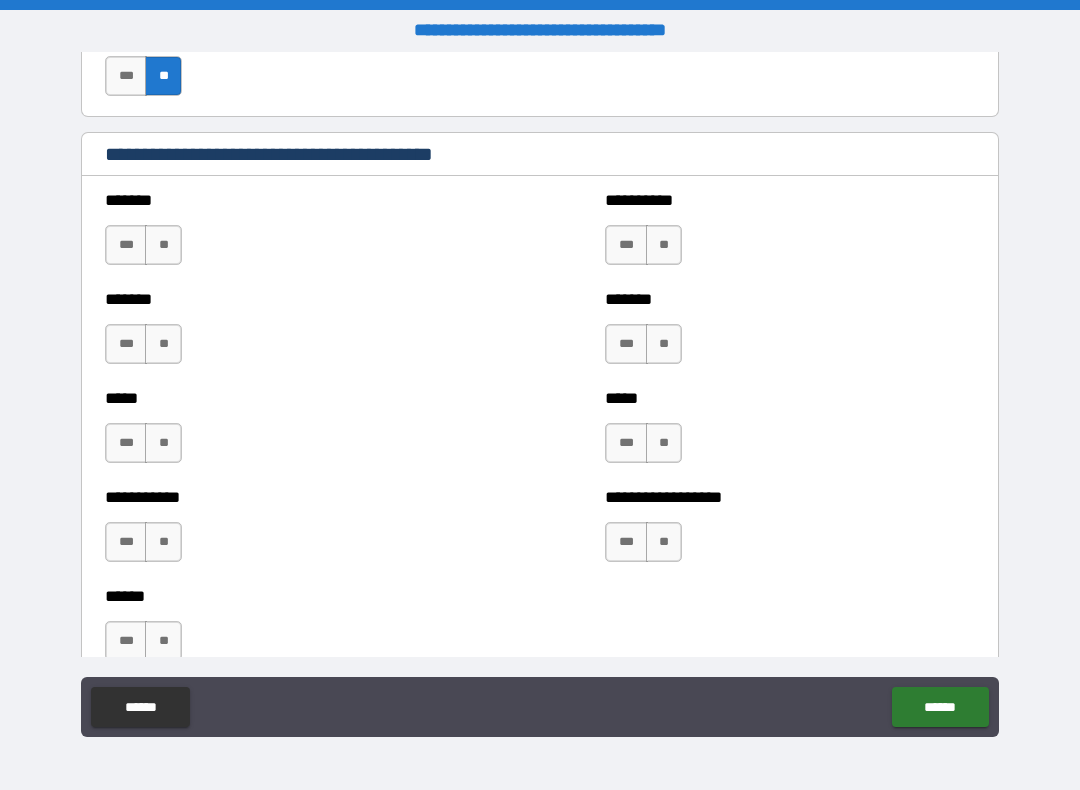 scroll, scrollTop: 1544, scrollLeft: 0, axis: vertical 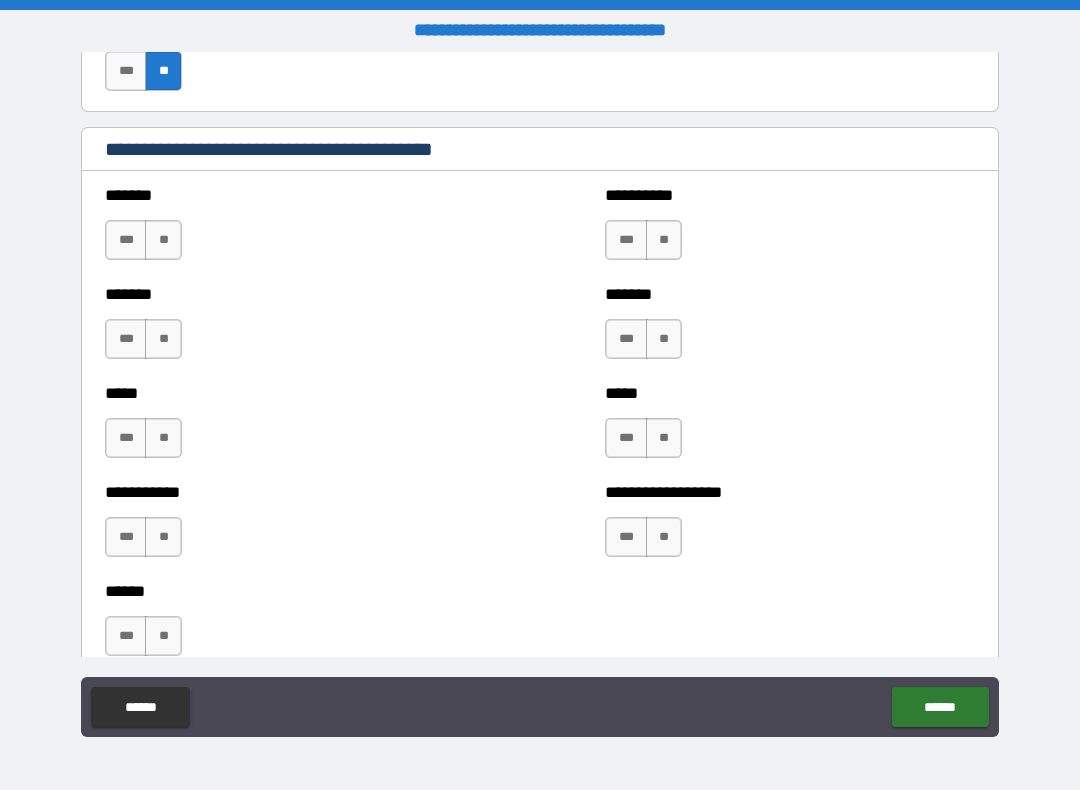 click on "**" at bounding box center (163, 240) 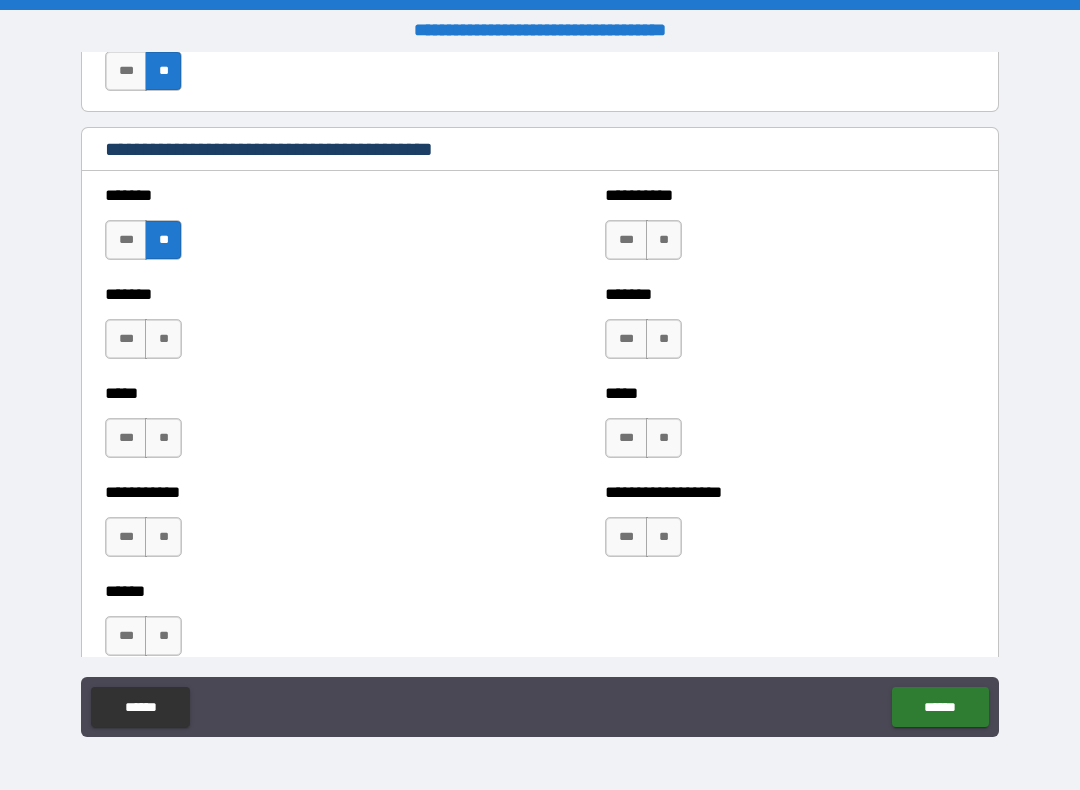 click on "**" at bounding box center [163, 339] 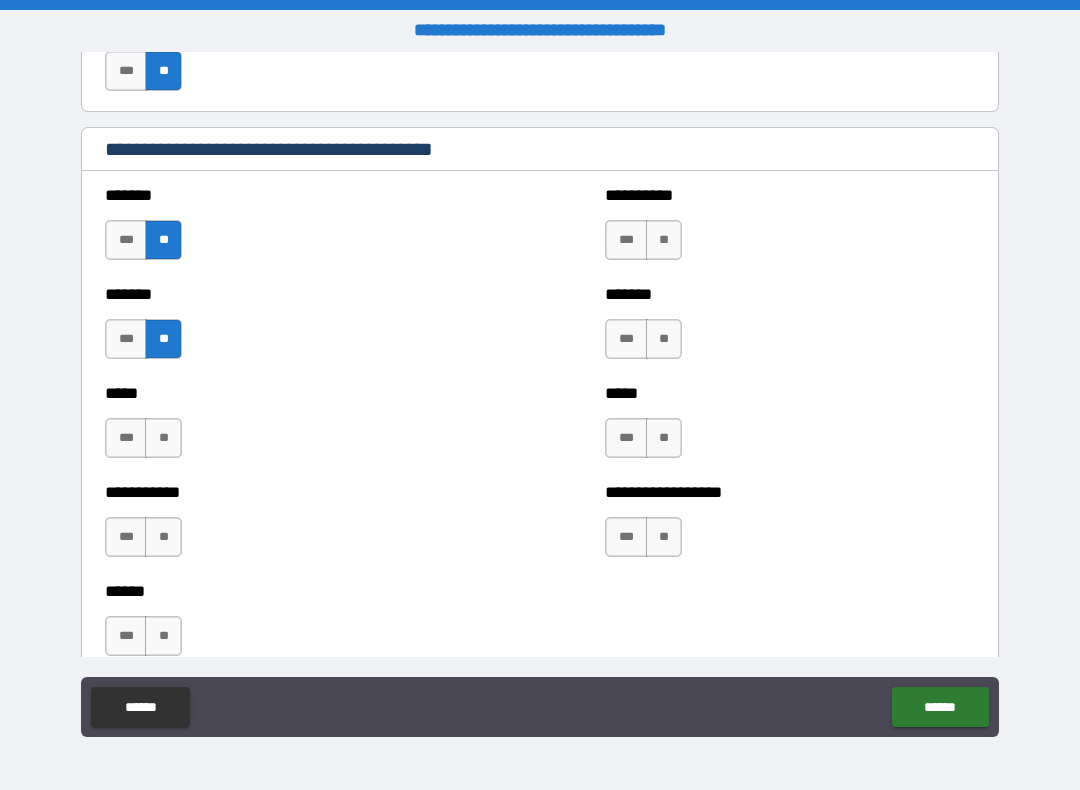 click on "**" at bounding box center (664, 240) 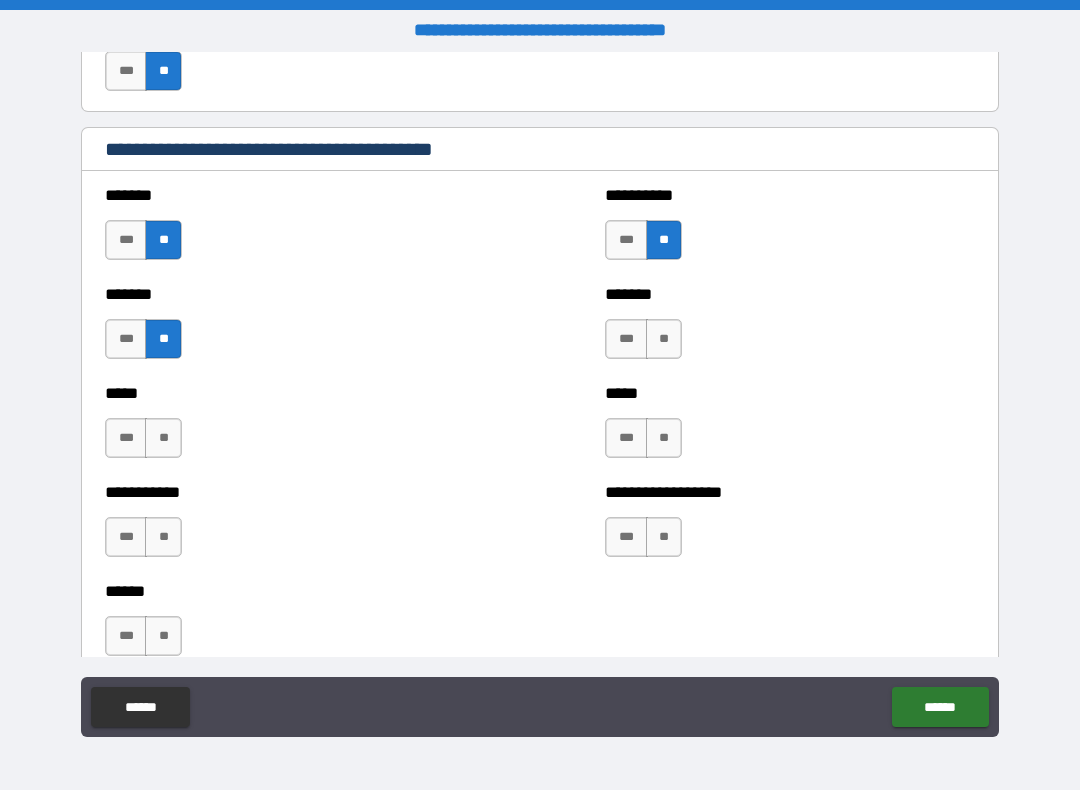 click on "**" at bounding box center (664, 339) 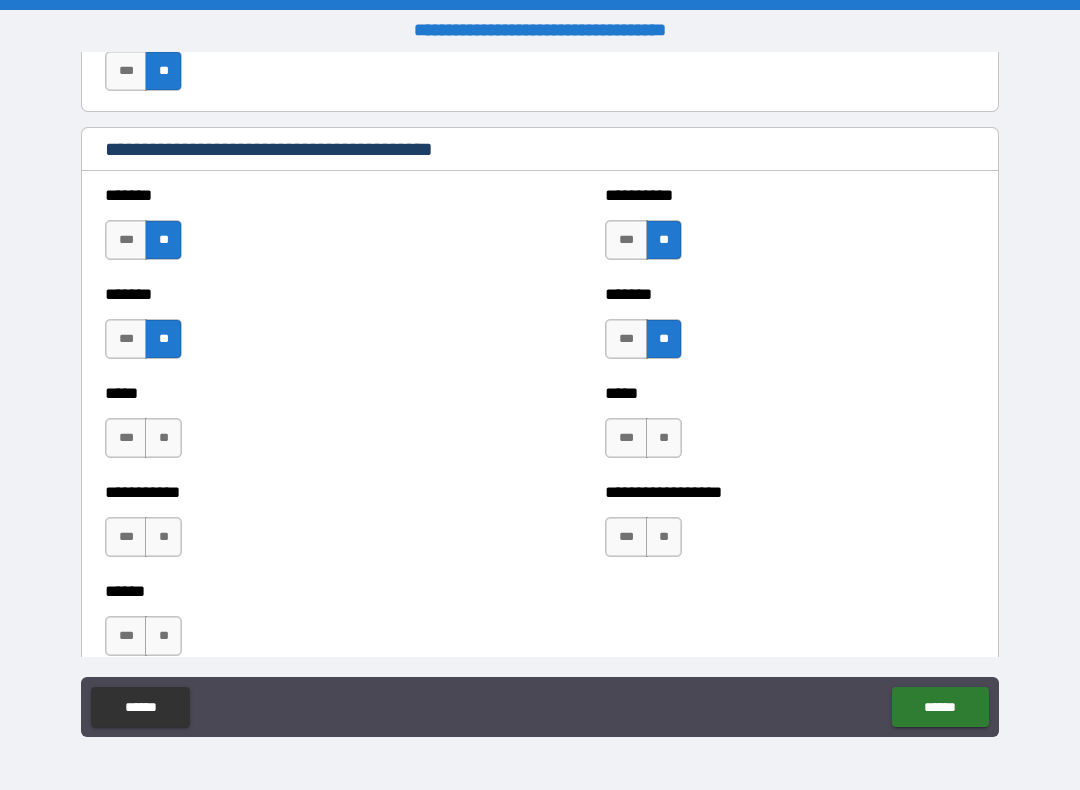 click on "**" at bounding box center (664, 438) 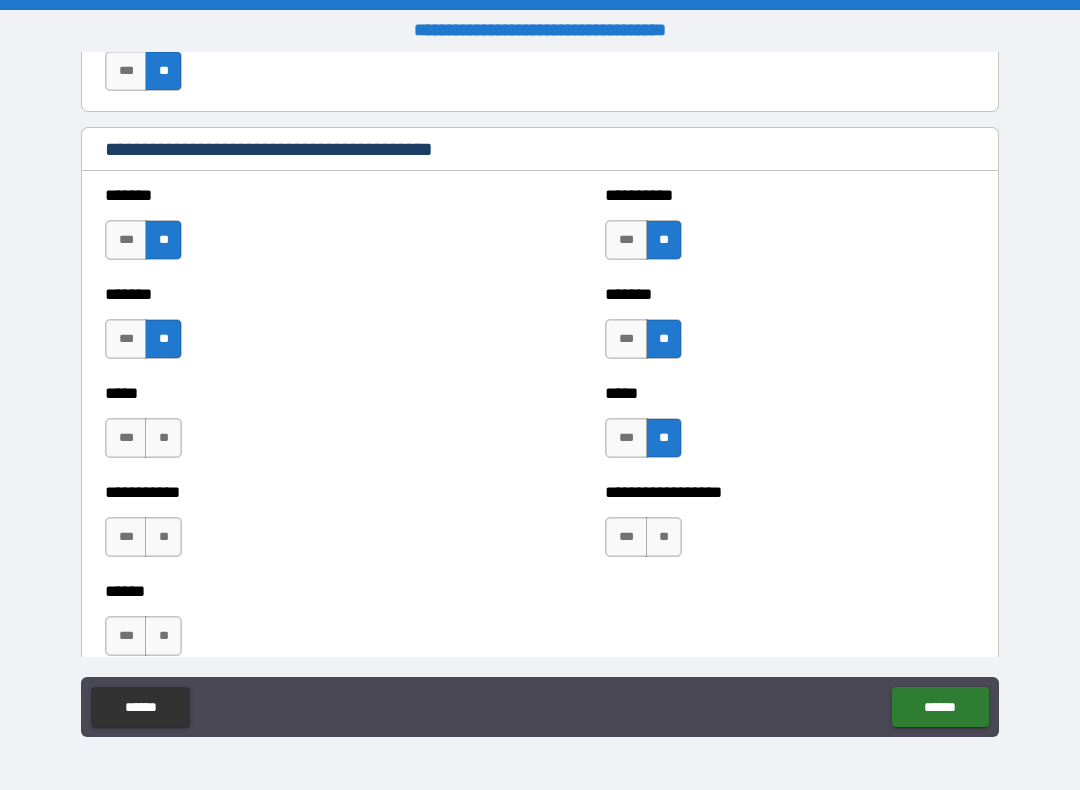 click on "**" at bounding box center (163, 438) 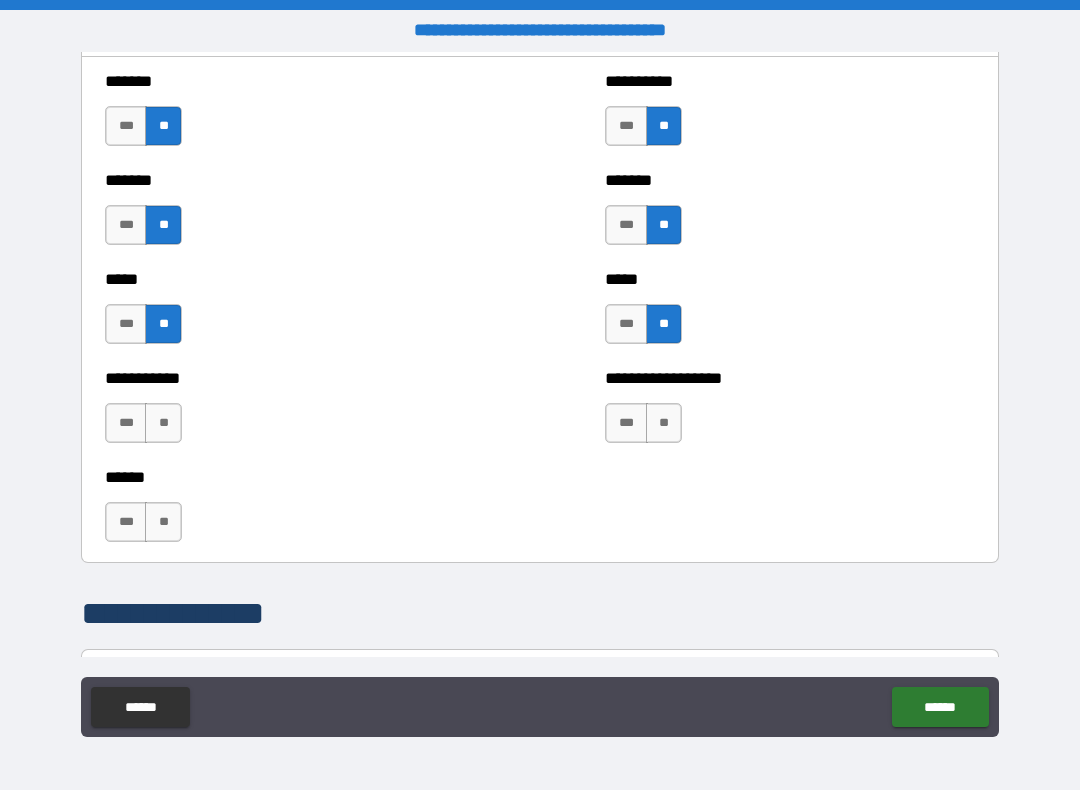 scroll, scrollTop: 1676, scrollLeft: 0, axis: vertical 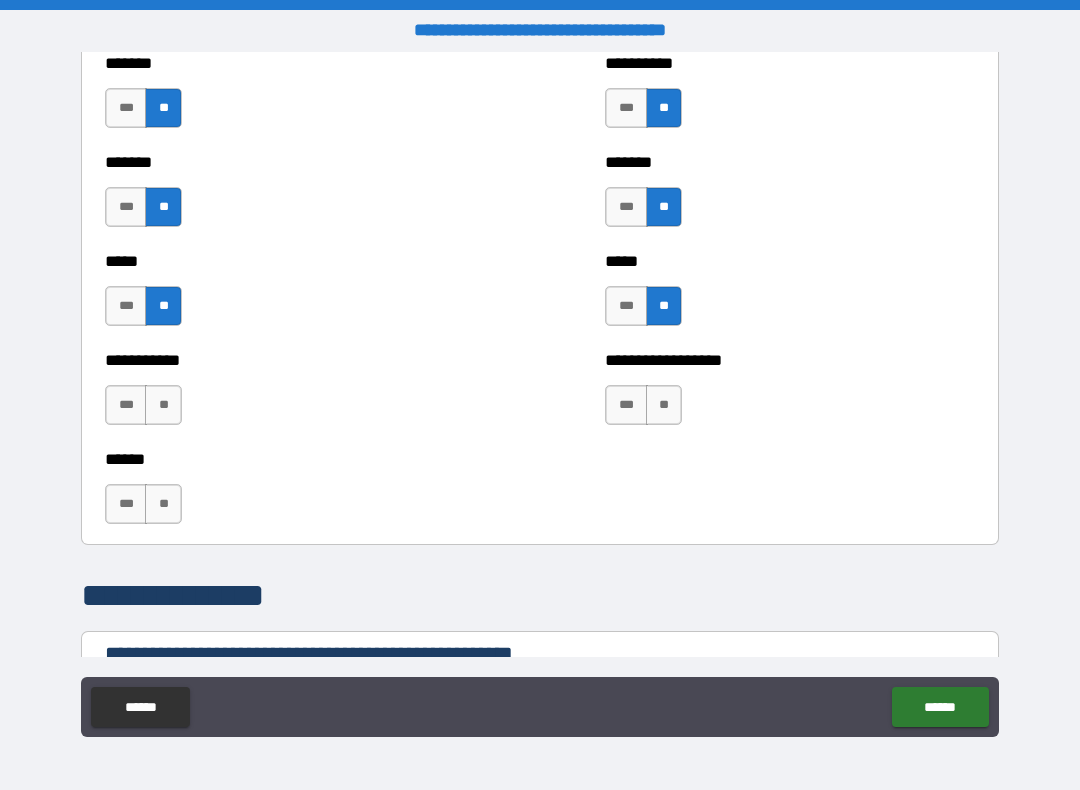 click on "**" at bounding box center [163, 405] 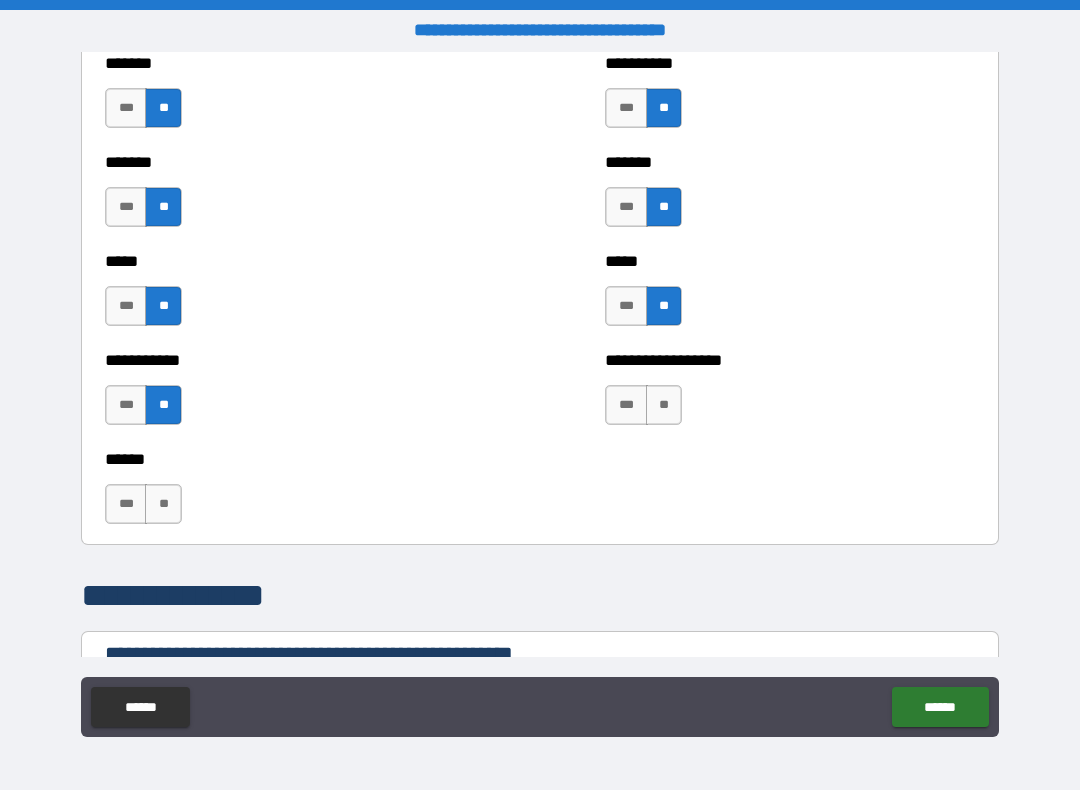 click on "**" at bounding box center (163, 504) 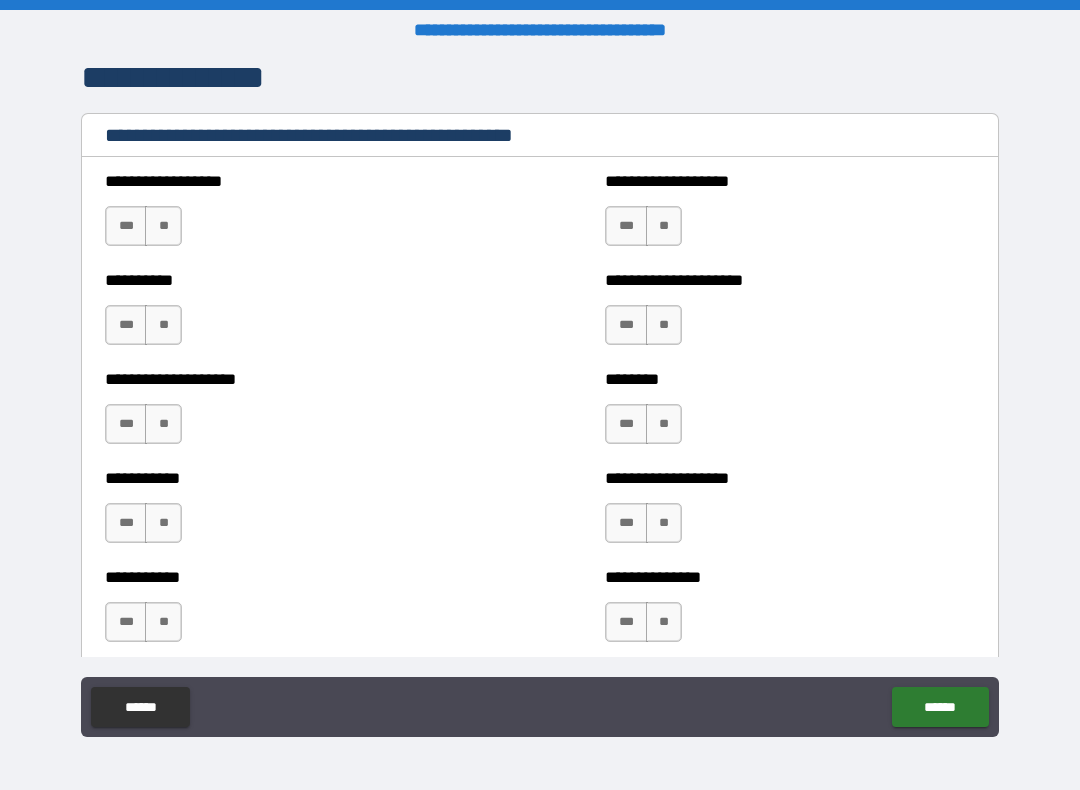 scroll, scrollTop: 2192, scrollLeft: 0, axis: vertical 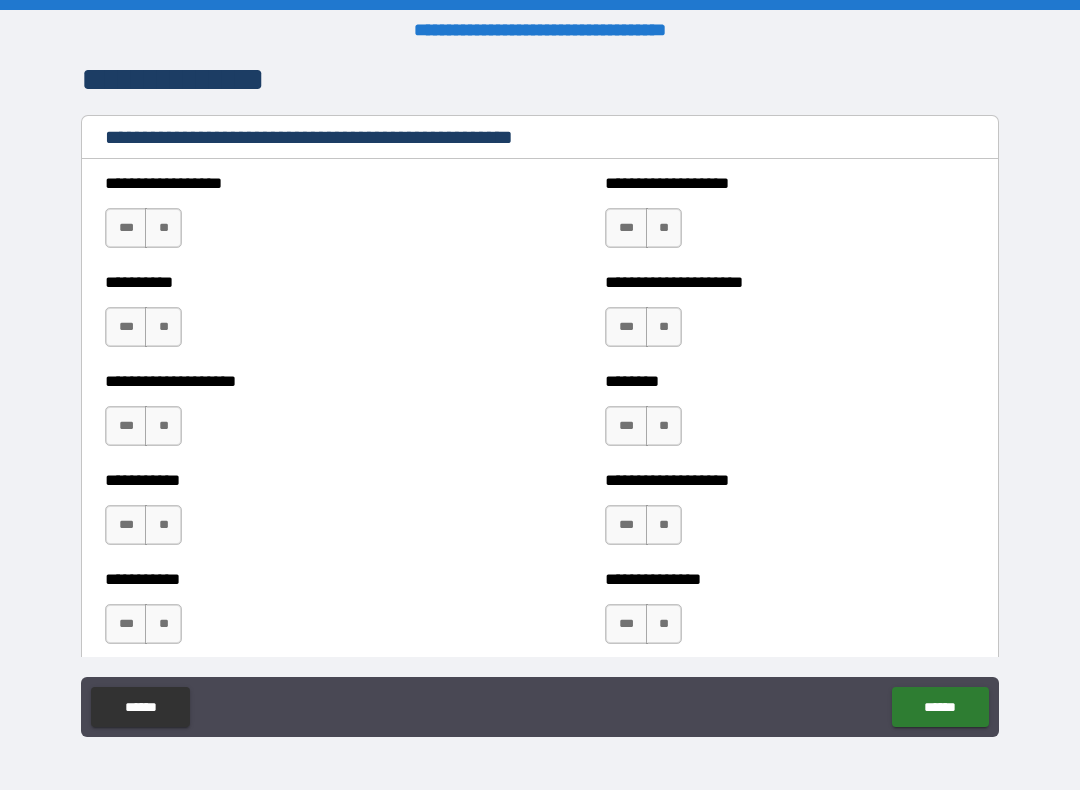 click on "**" at bounding box center [163, 228] 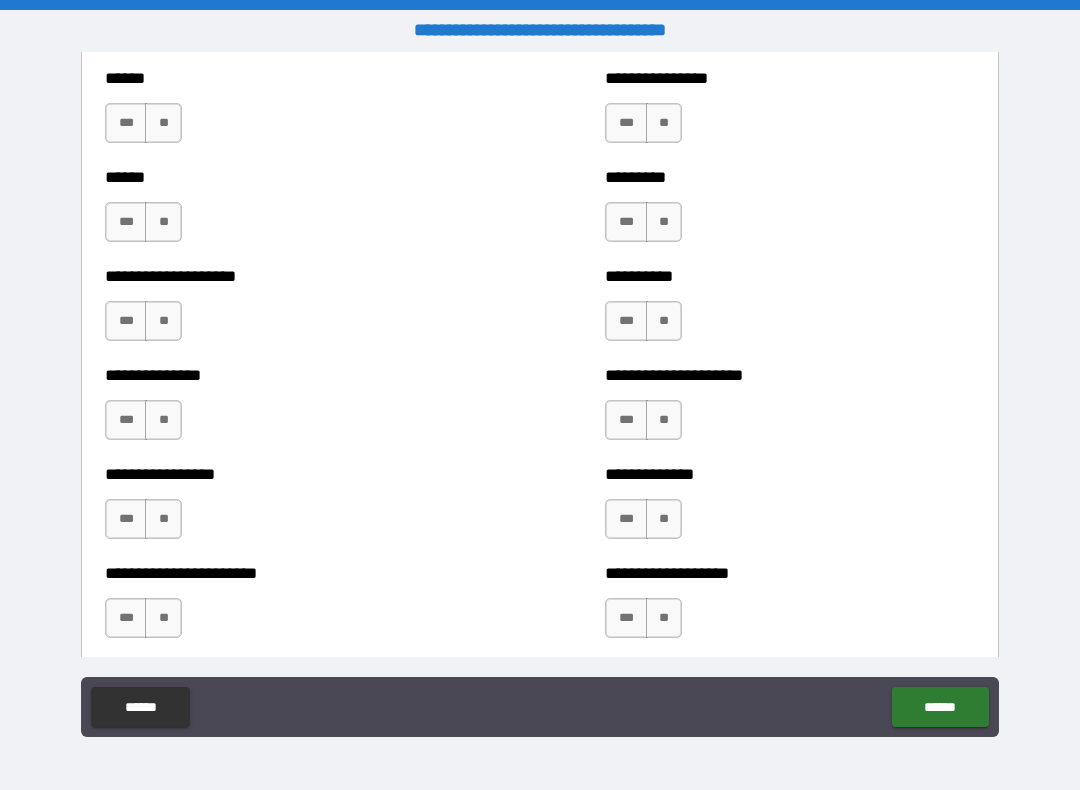 scroll, scrollTop: 2993, scrollLeft: 0, axis: vertical 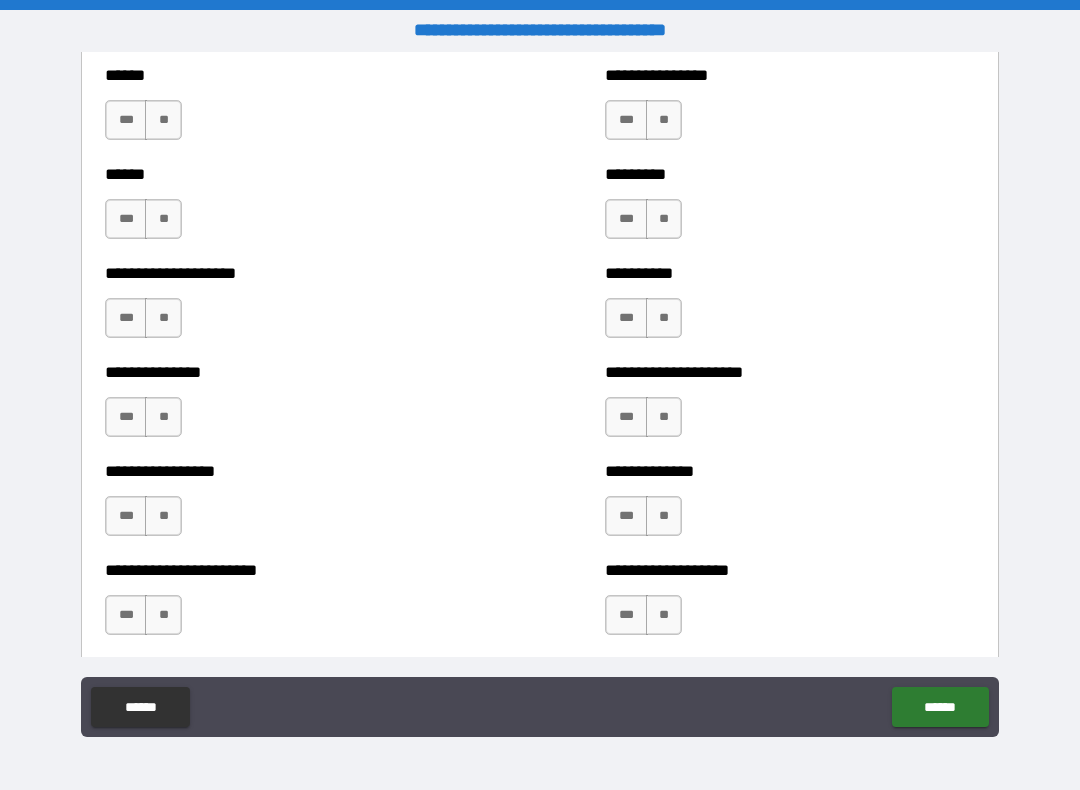 click on "***" at bounding box center (126, 318) 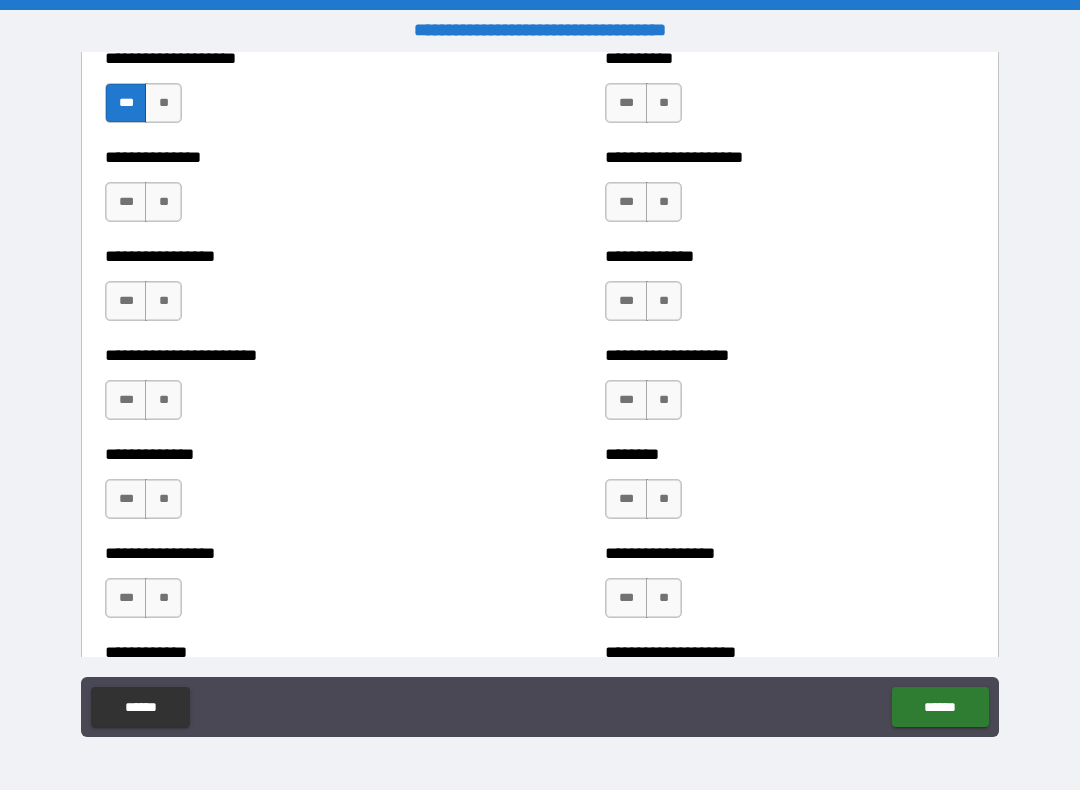 click on "**" at bounding box center (163, 301) 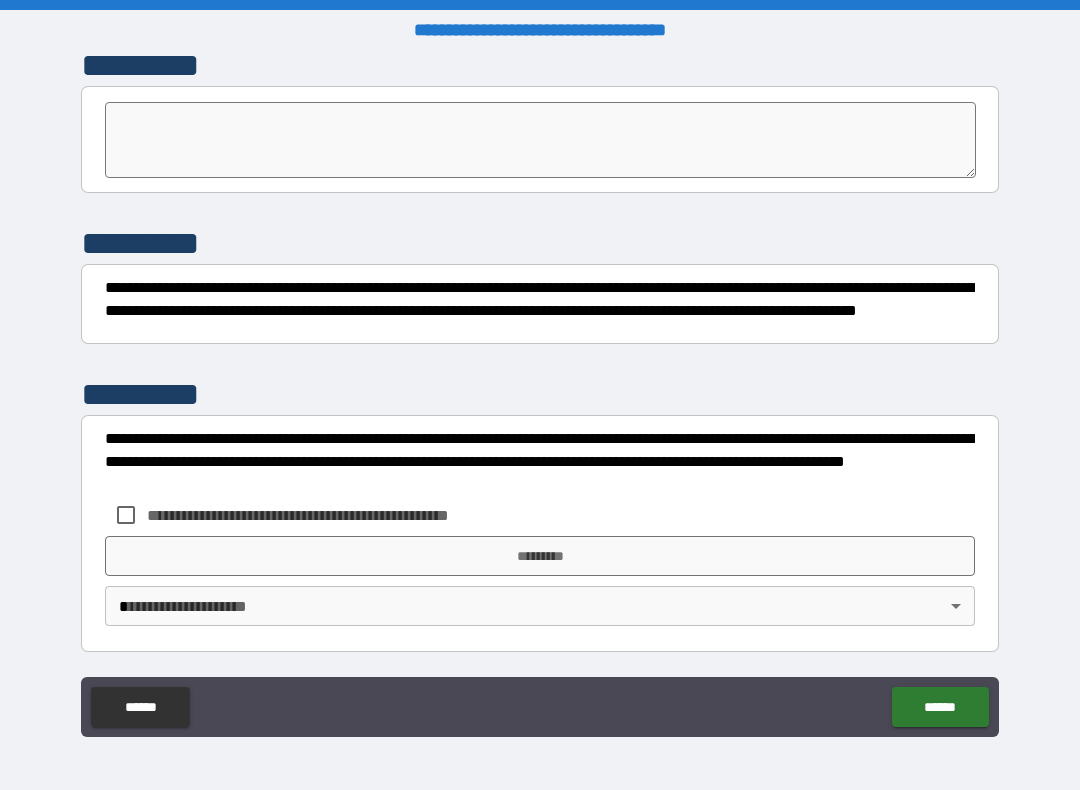 scroll, scrollTop: 6307, scrollLeft: 0, axis: vertical 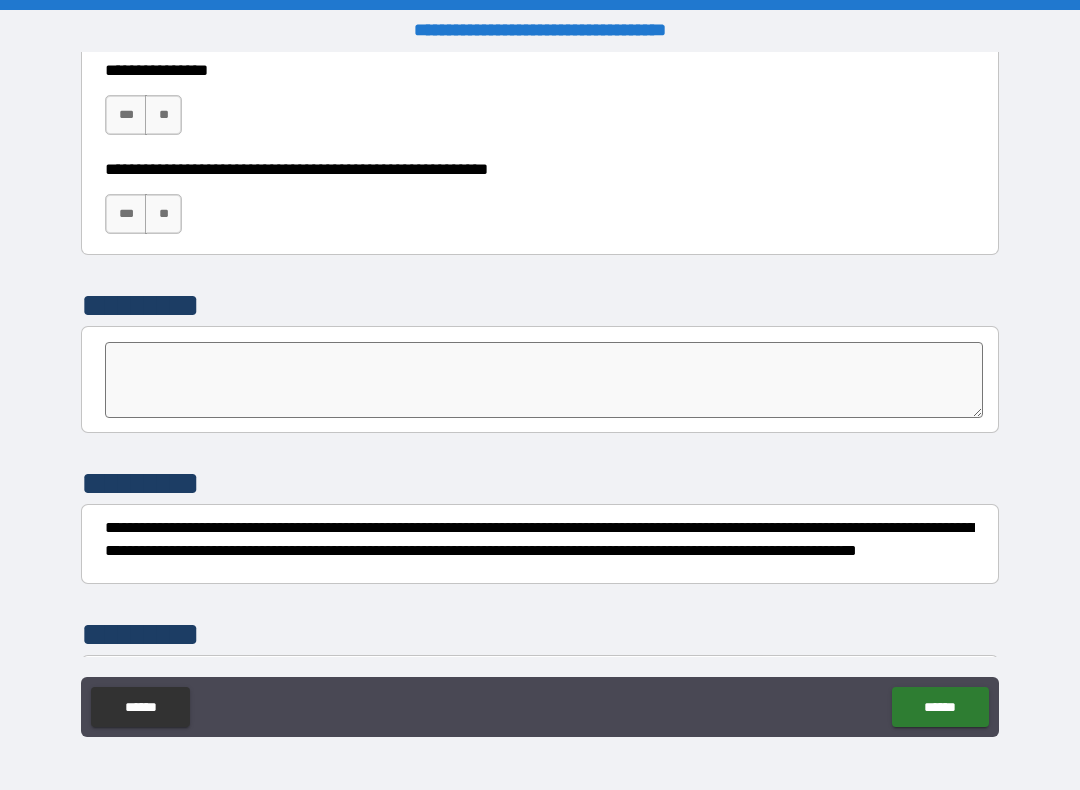 click on "[FIRST] [LAST] [CITY] [STATE] [ZIP] [STREET] [NUMBER] [APT] [COUNTRY] [PHONE] [EMAIL] [CREDIT_CARD] [PASSPORT] [DLN] [SSN] [DOB] [AGE] [TIME] [ADDRESS] [COORDINATES] [POSTAL_CODE]" at bounding box center [540, 397] 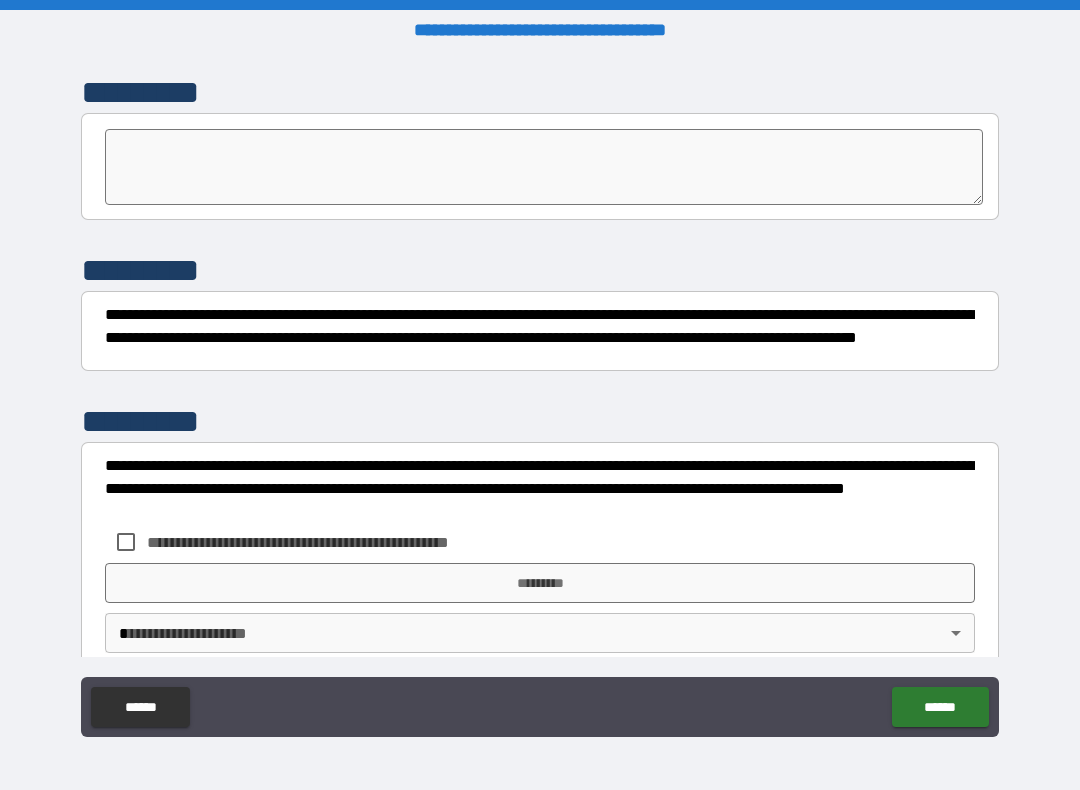 scroll, scrollTop: 6283, scrollLeft: 0, axis: vertical 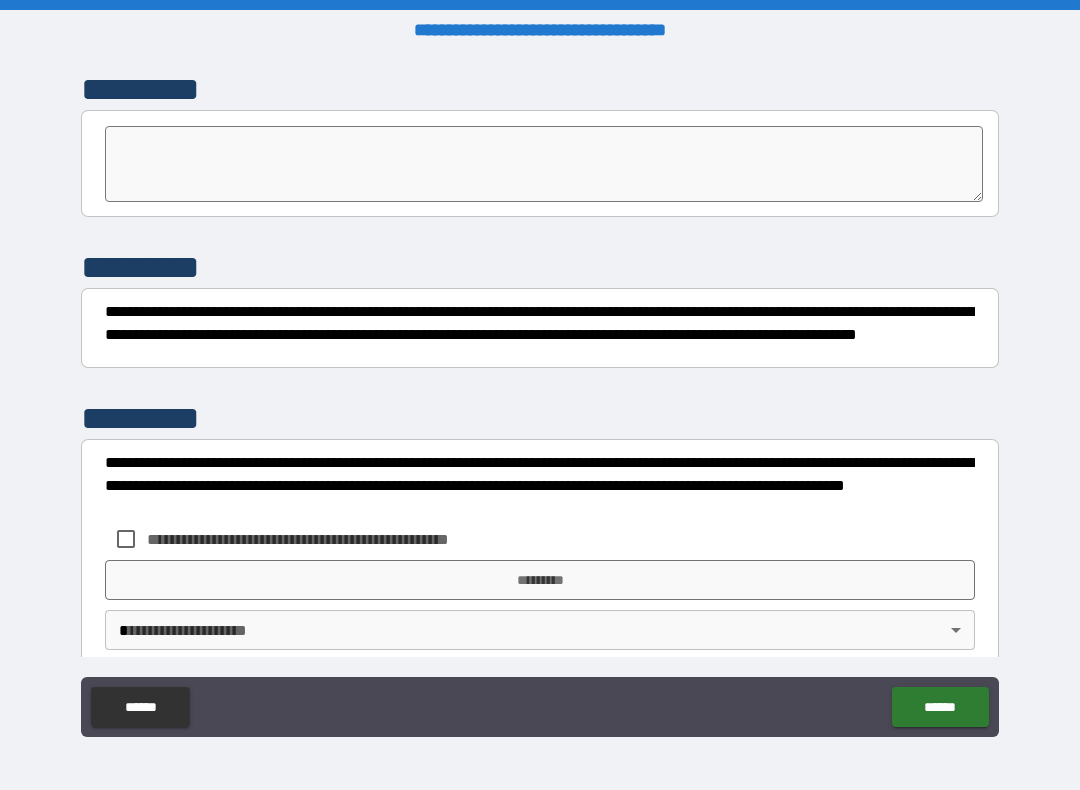 click on "**********" at bounding box center [540, 334] 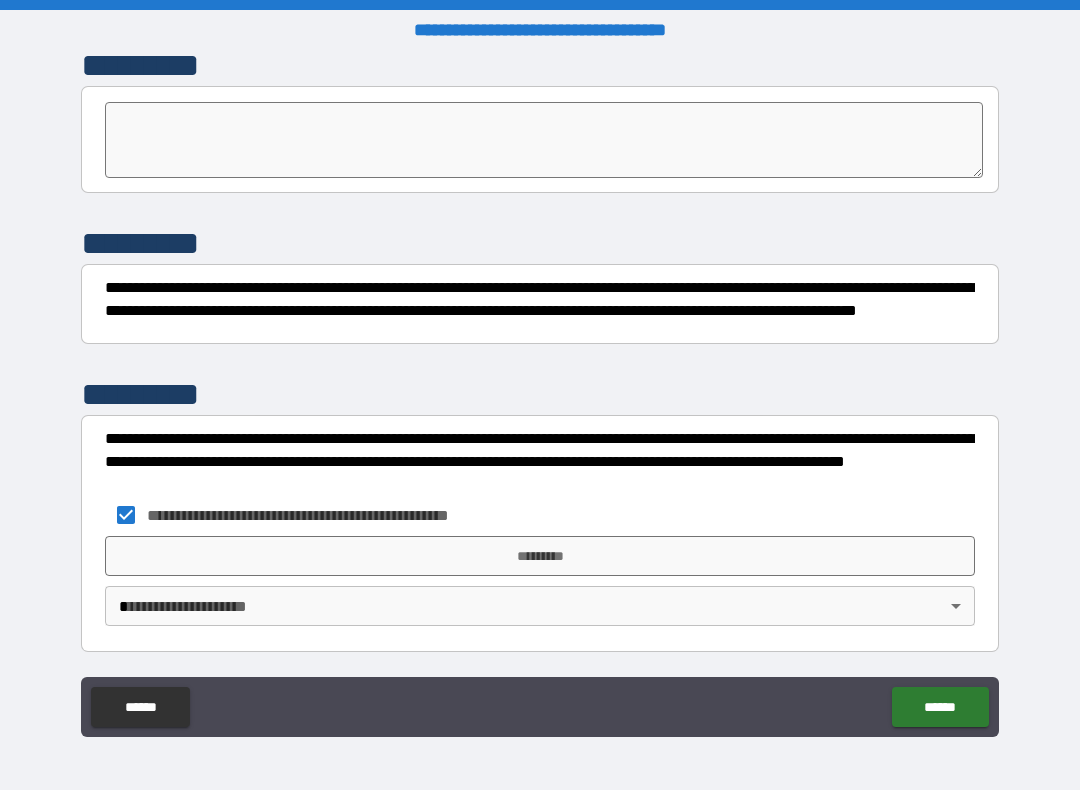 scroll, scrollTop: 6307, scrollLeft: 0, axis: vertical 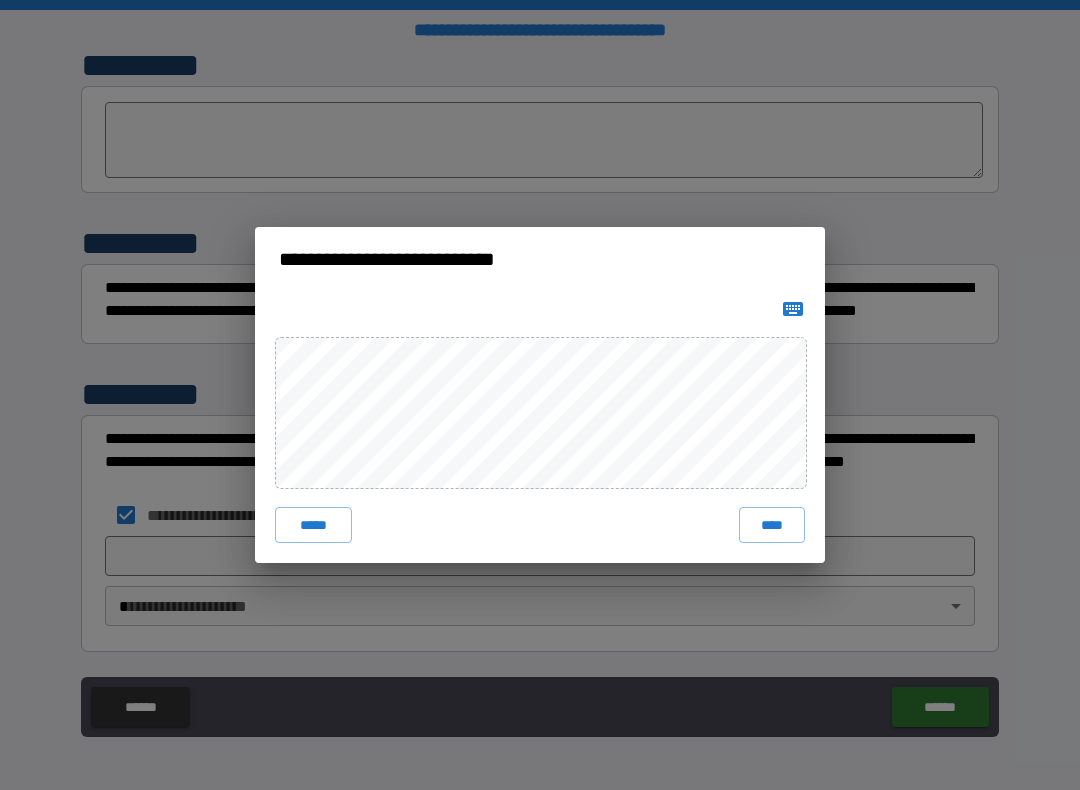 click on "****" at bounding box center [772, 525] 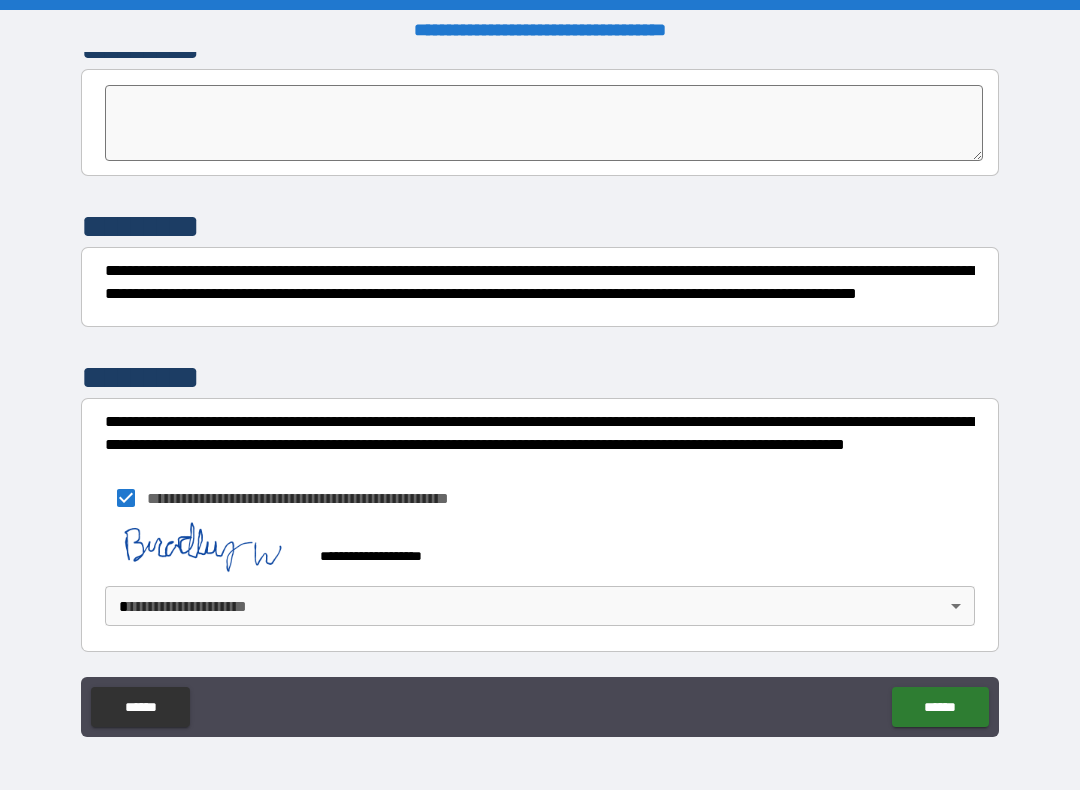 scroll, scrollTop: 6324, scrollLeft: 0, axis: vertical 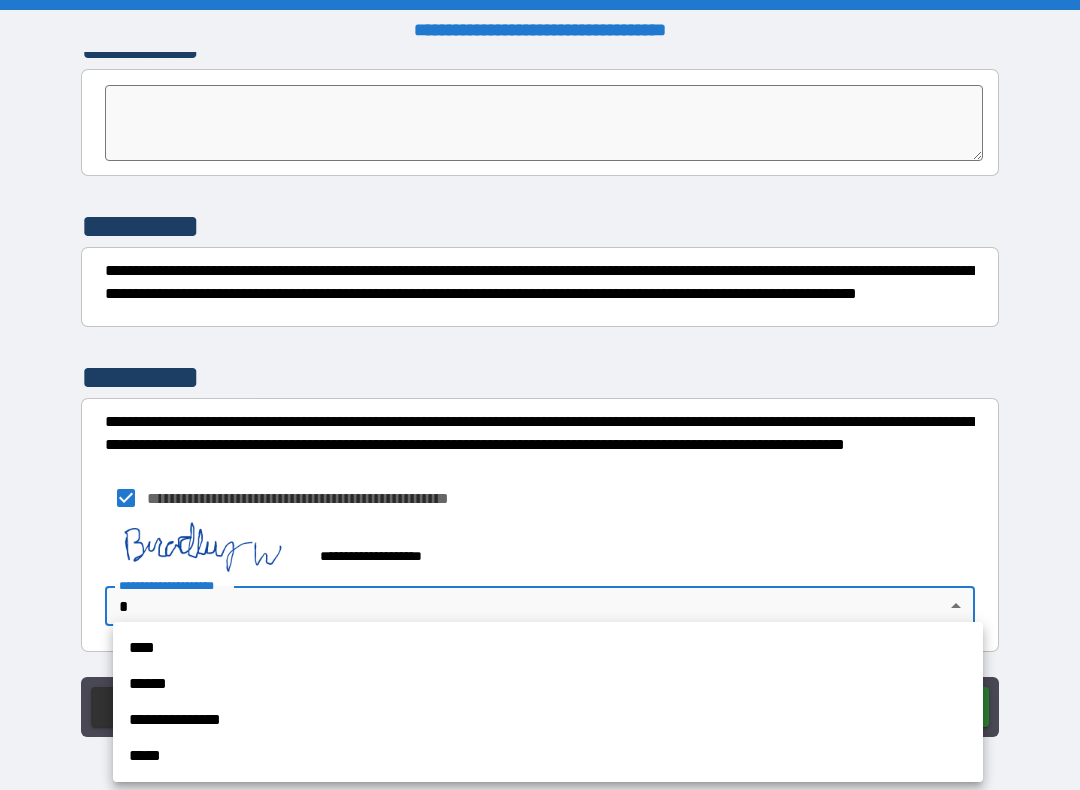 click on "****" at bounding box center [548, 648] 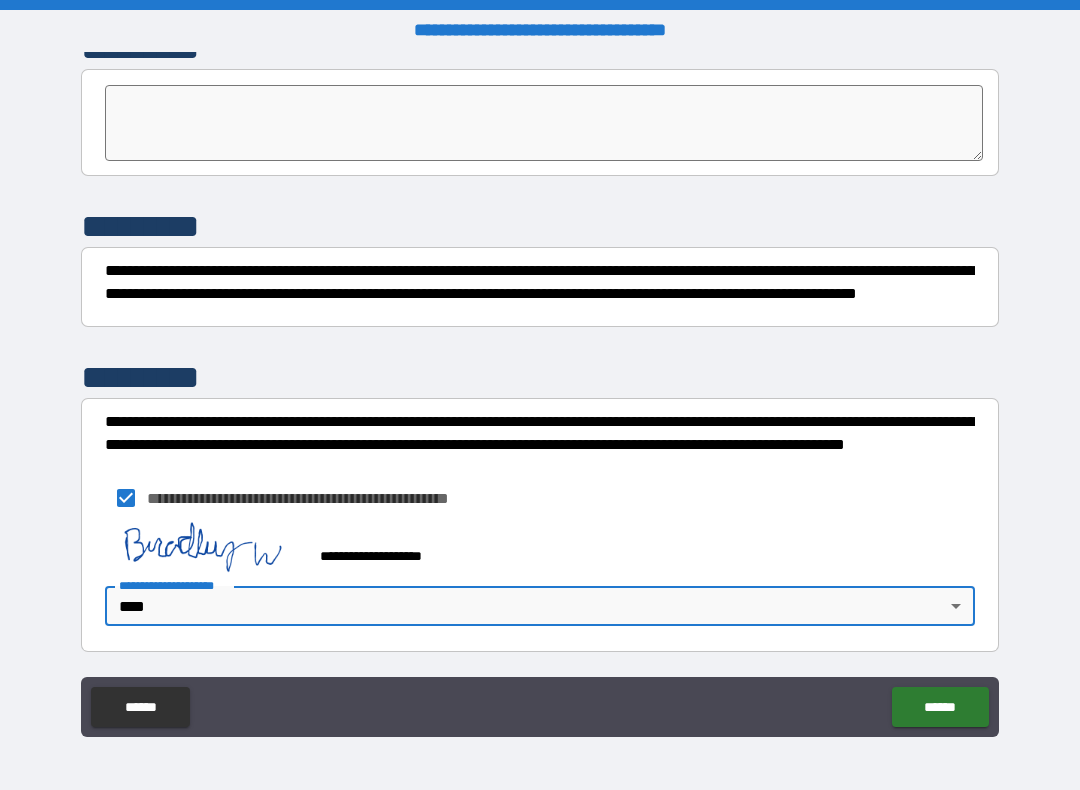 click on "******" at bounding box center (940, 707) 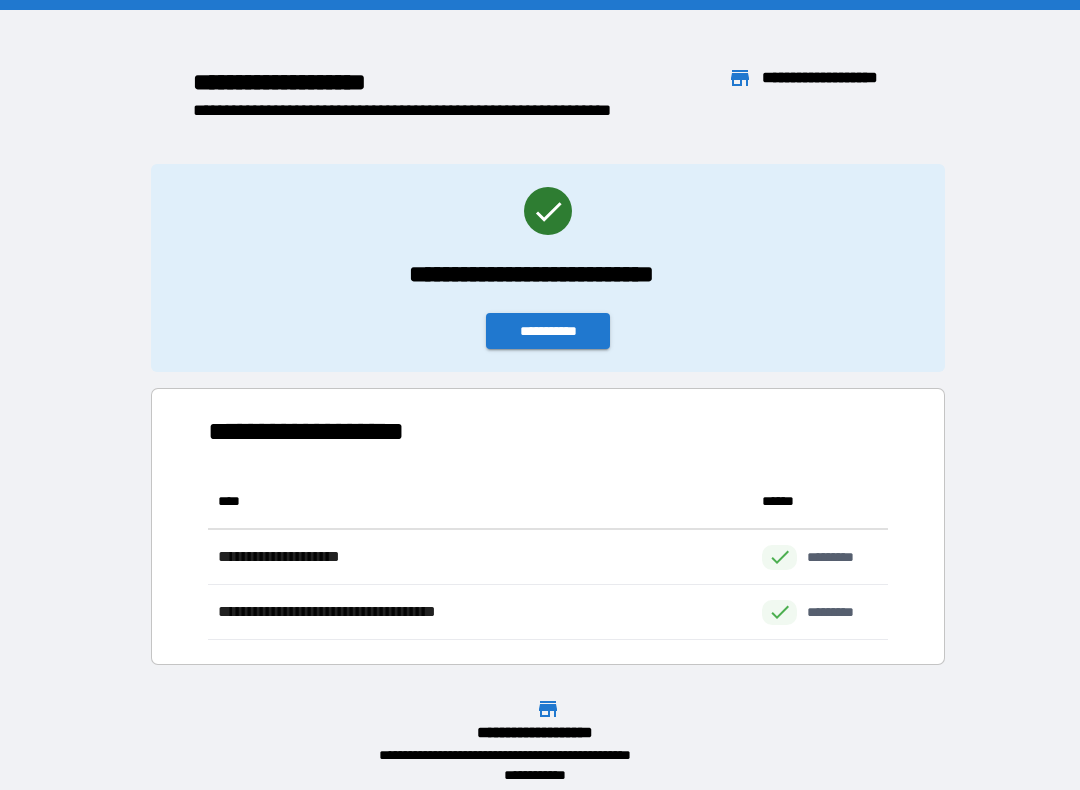 scroll, scrollTop: 1, scrollLeft: 1, axis: both 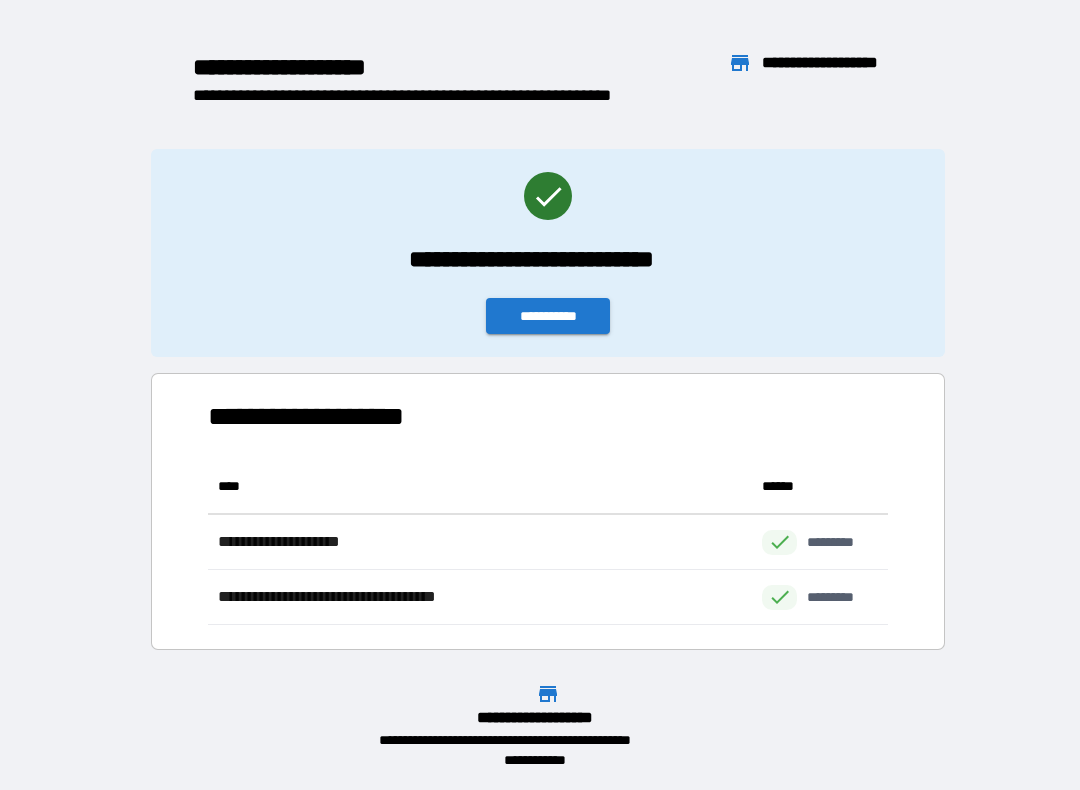 click on "**********" at bounding box center (548, 316) 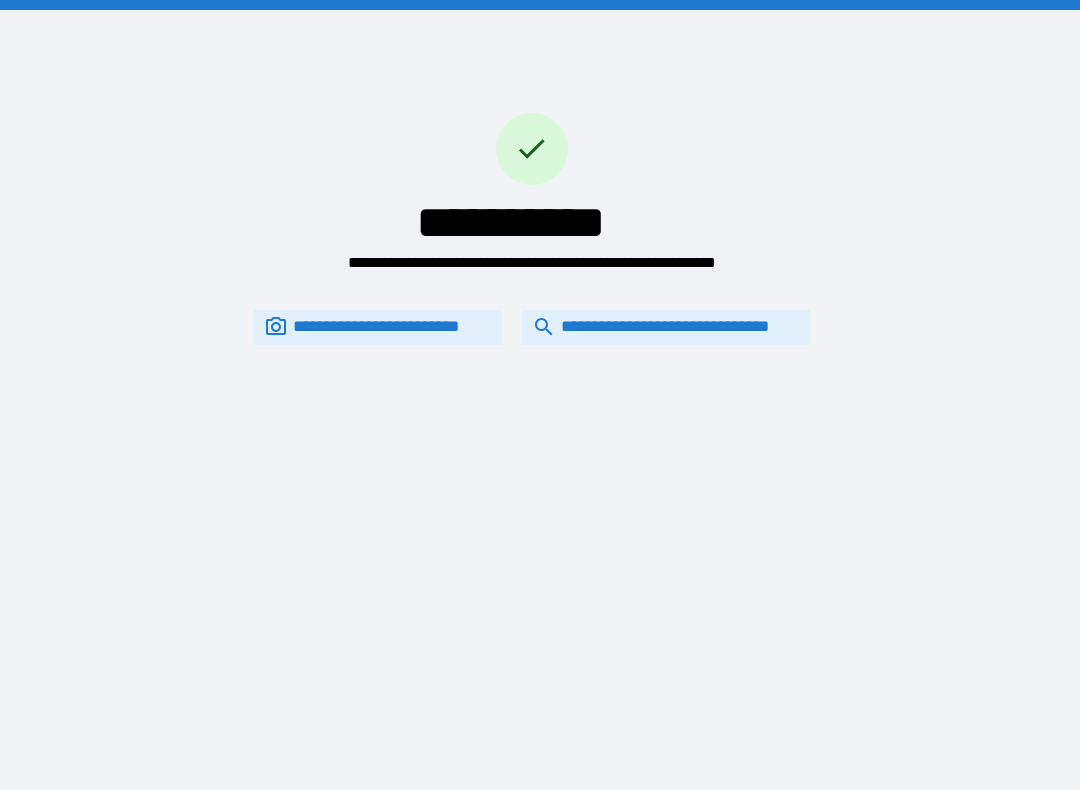 scroll, scrollTop: 0, scrollLeft: 0, axis: both 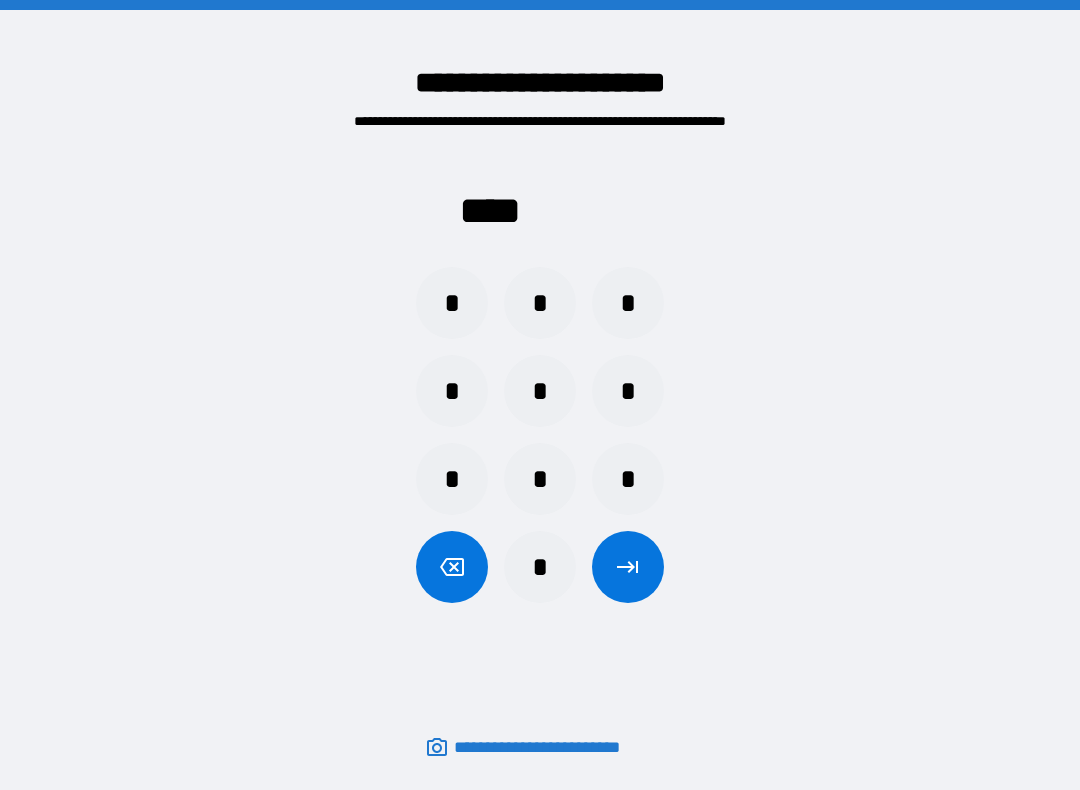 click on "*" at bounding box center [628, 303] 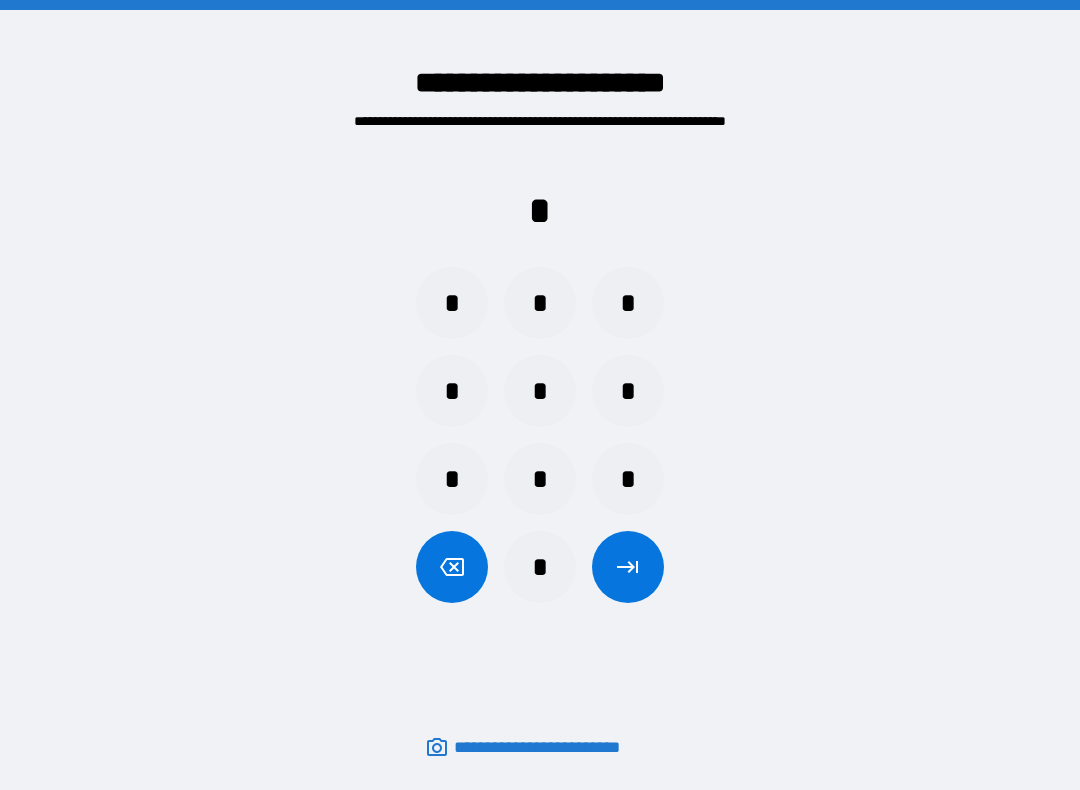 click on "*" at bounding box center [452, 303] 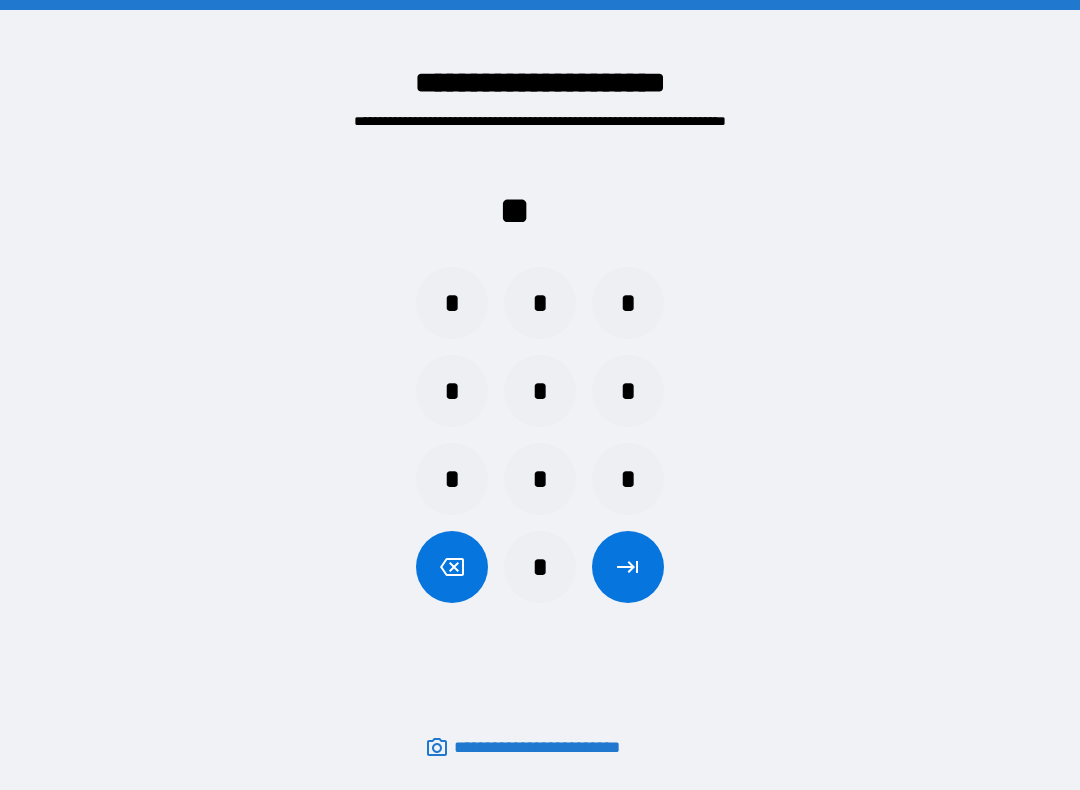 click on "*" at bounding box center [540, 479] 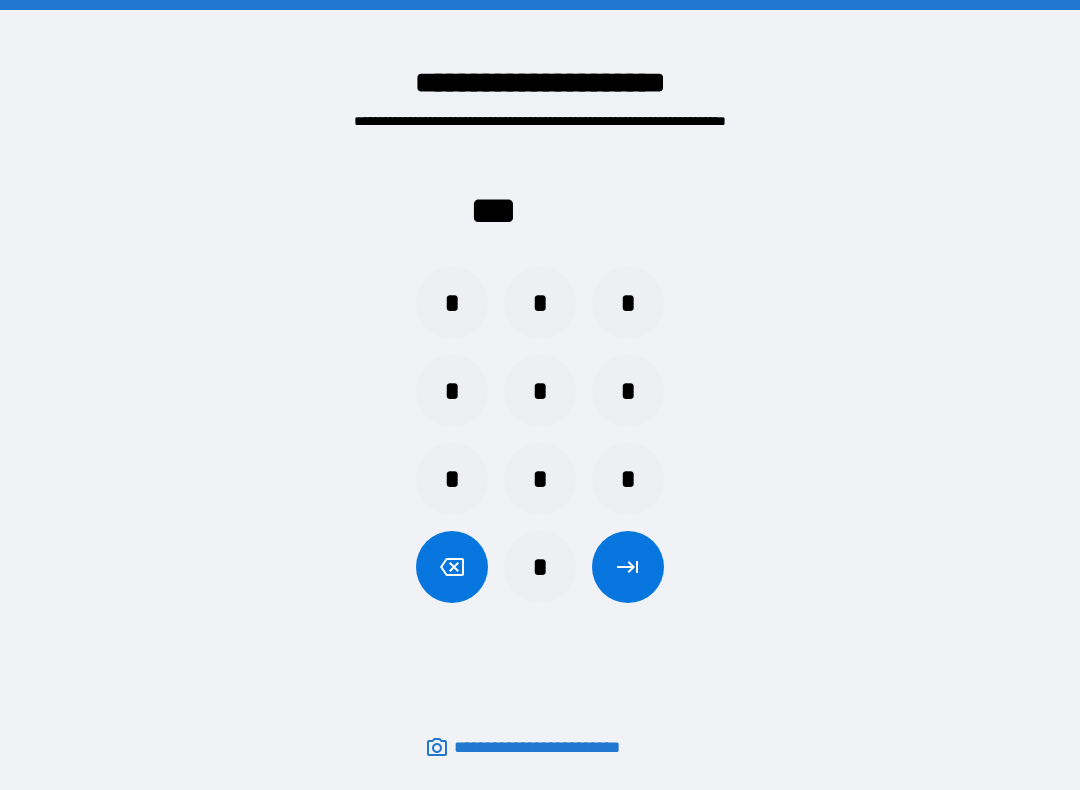 click on "*" at bounding box center (628, 303) 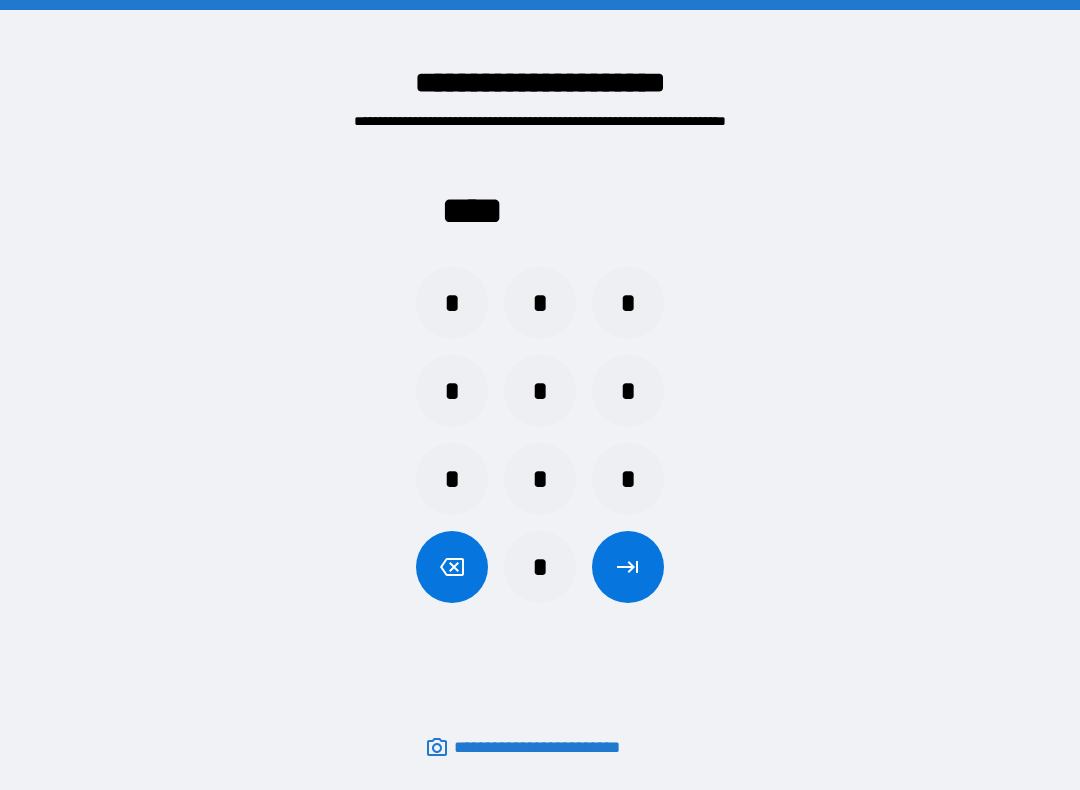 click at bounding box center (628, 567) 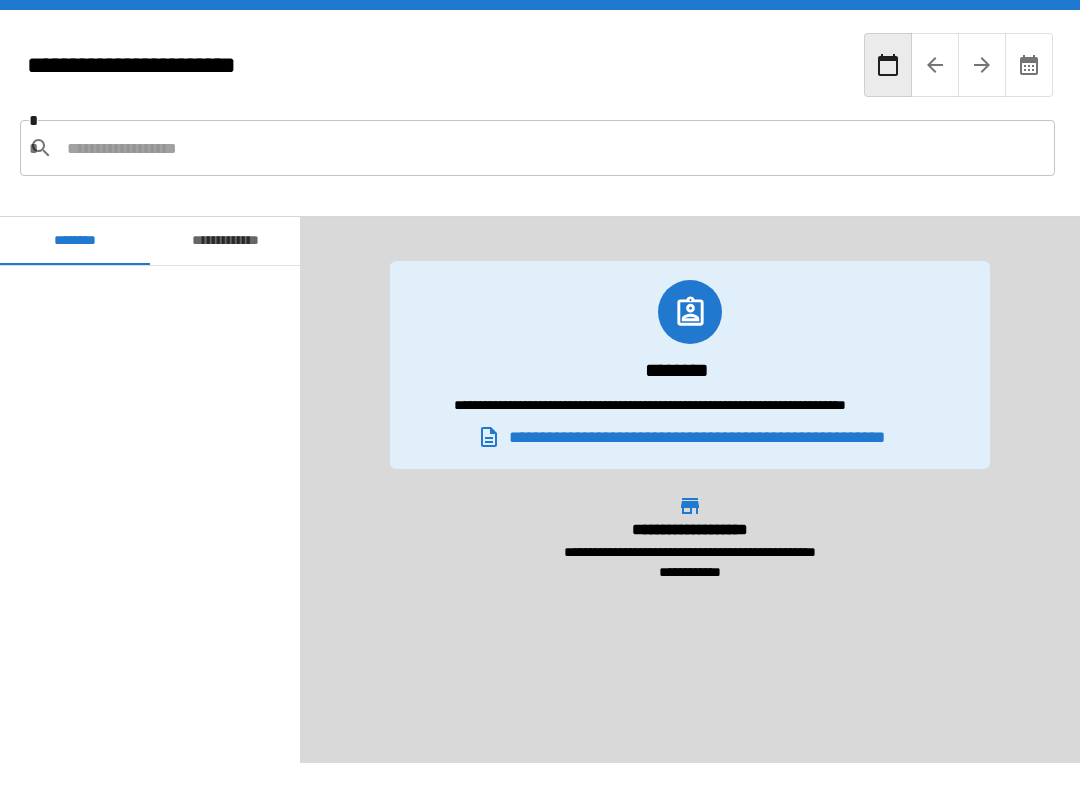 scroll, scrollTop: 420, scrollLeft: 0, axis: vertical 